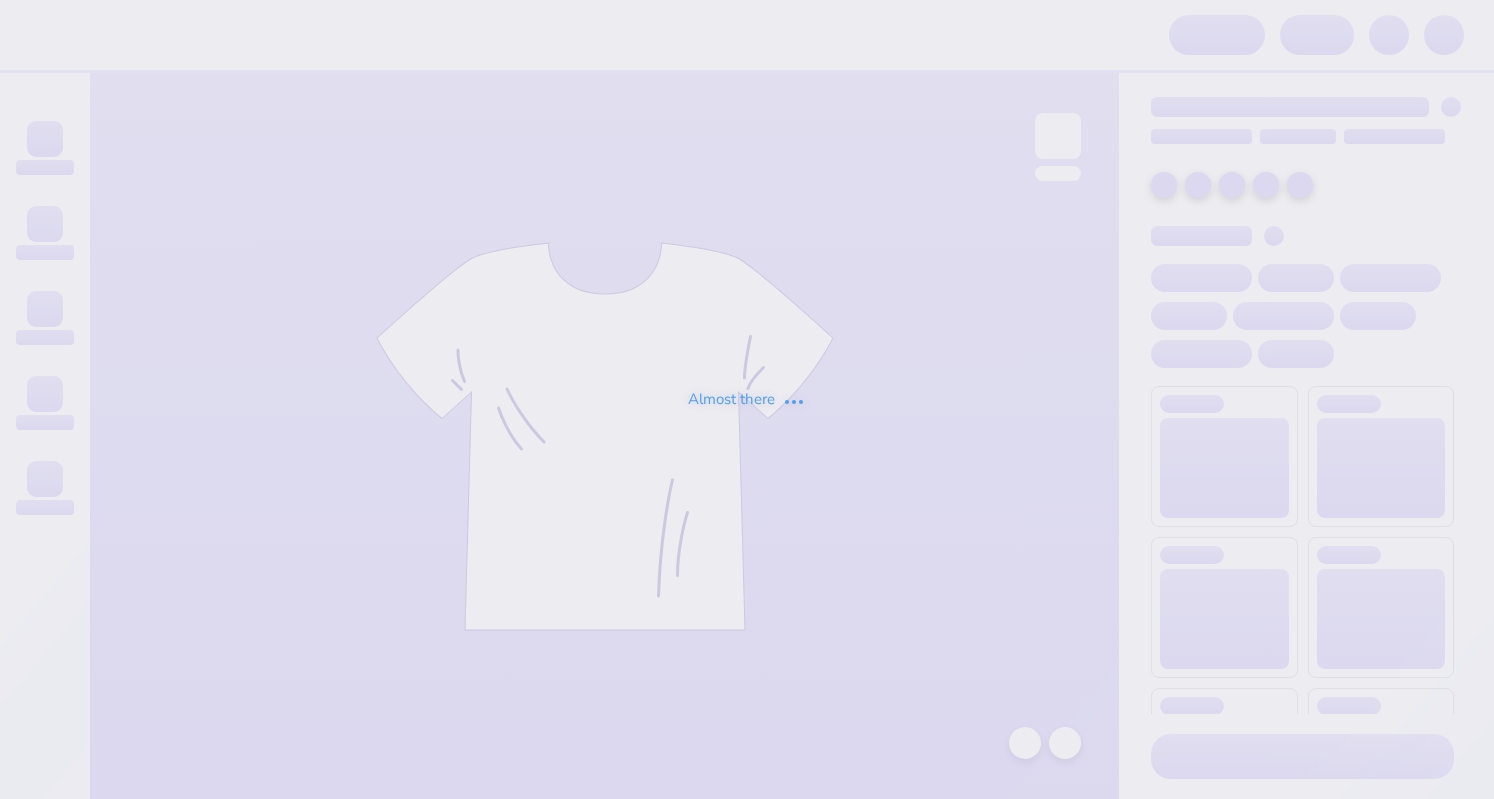 scroll, scrollTop: 0, scrollLeft: 0, axis: both 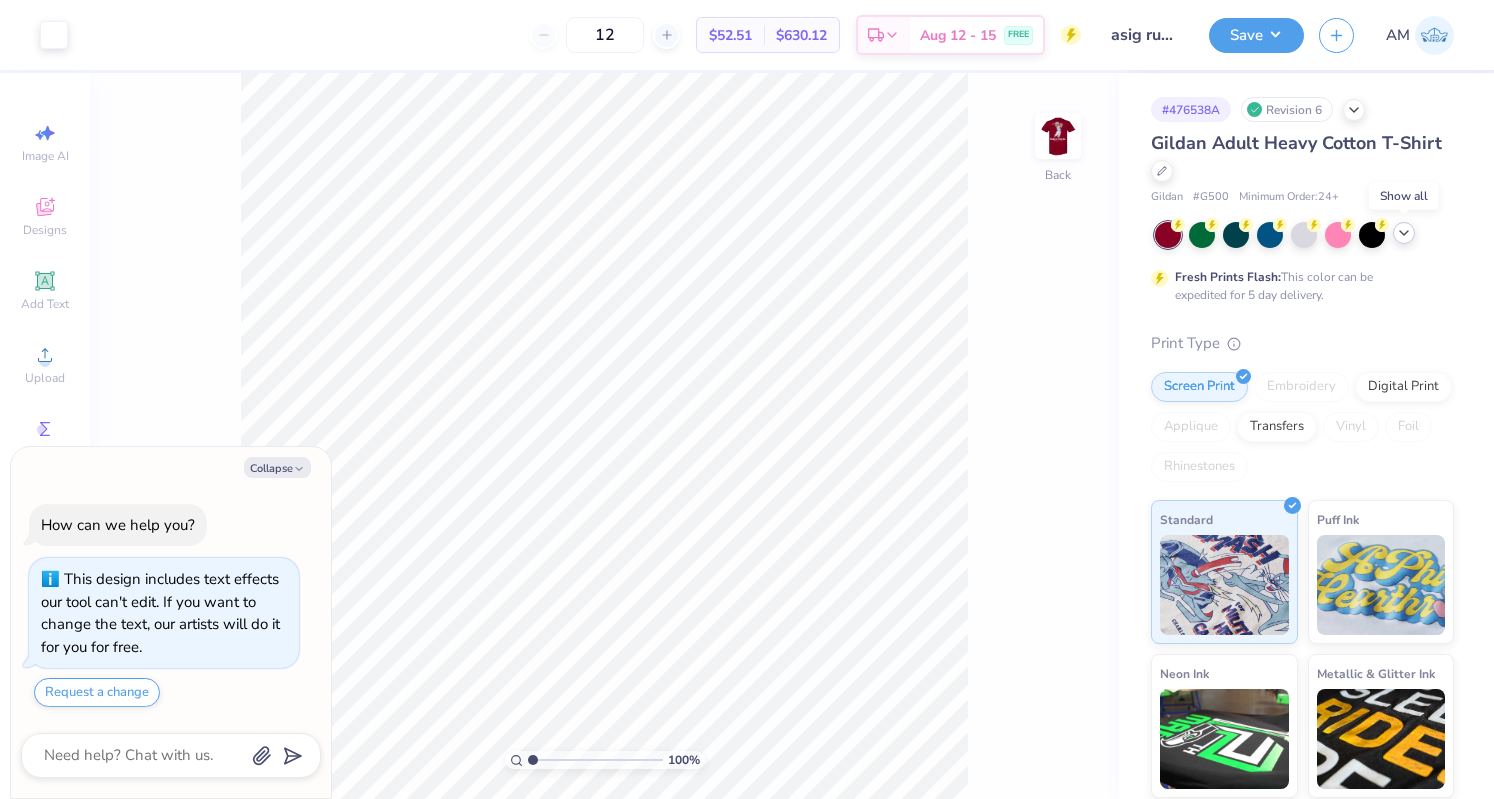 click 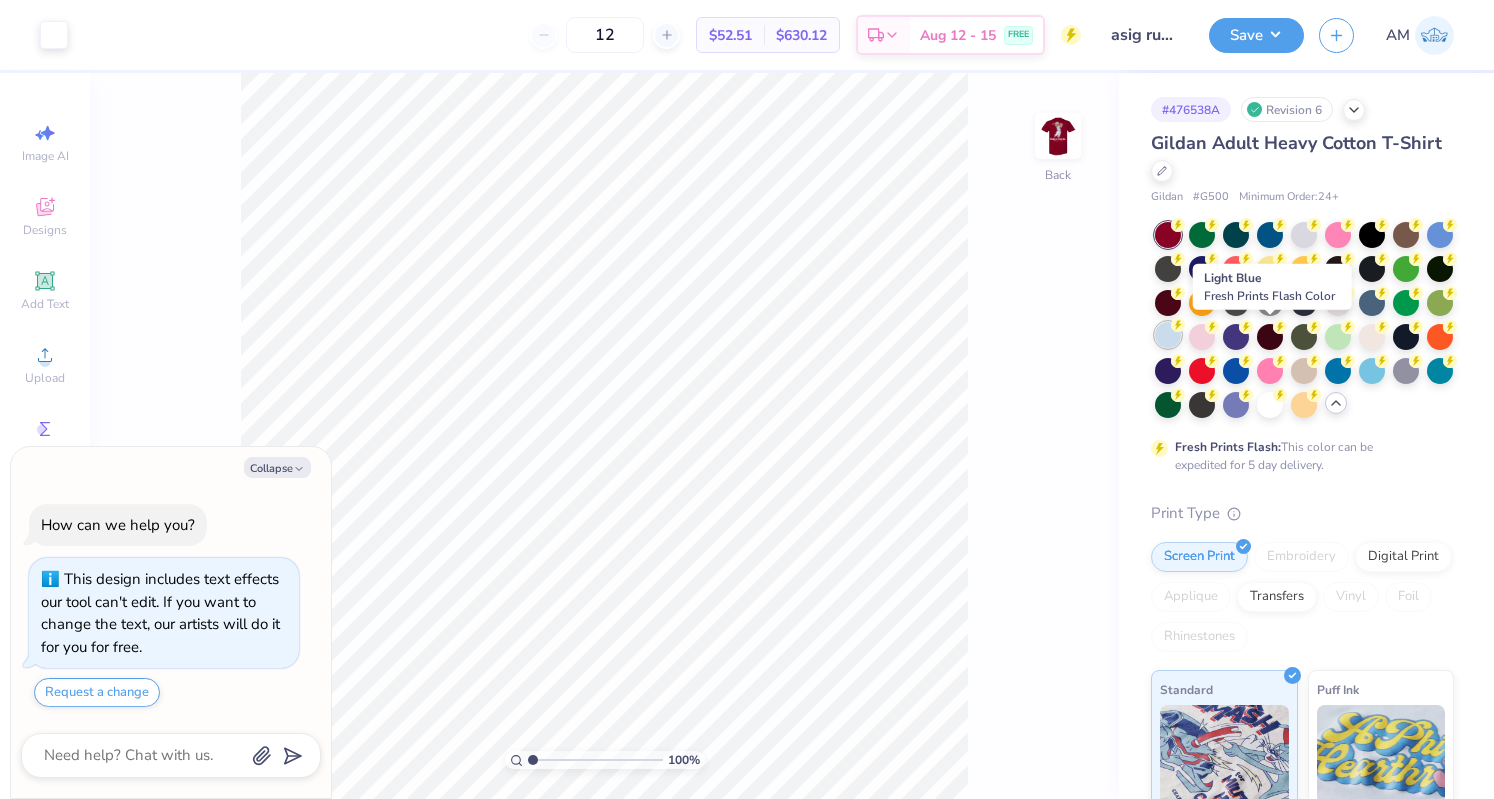 click at bounding box center (1168, 335) 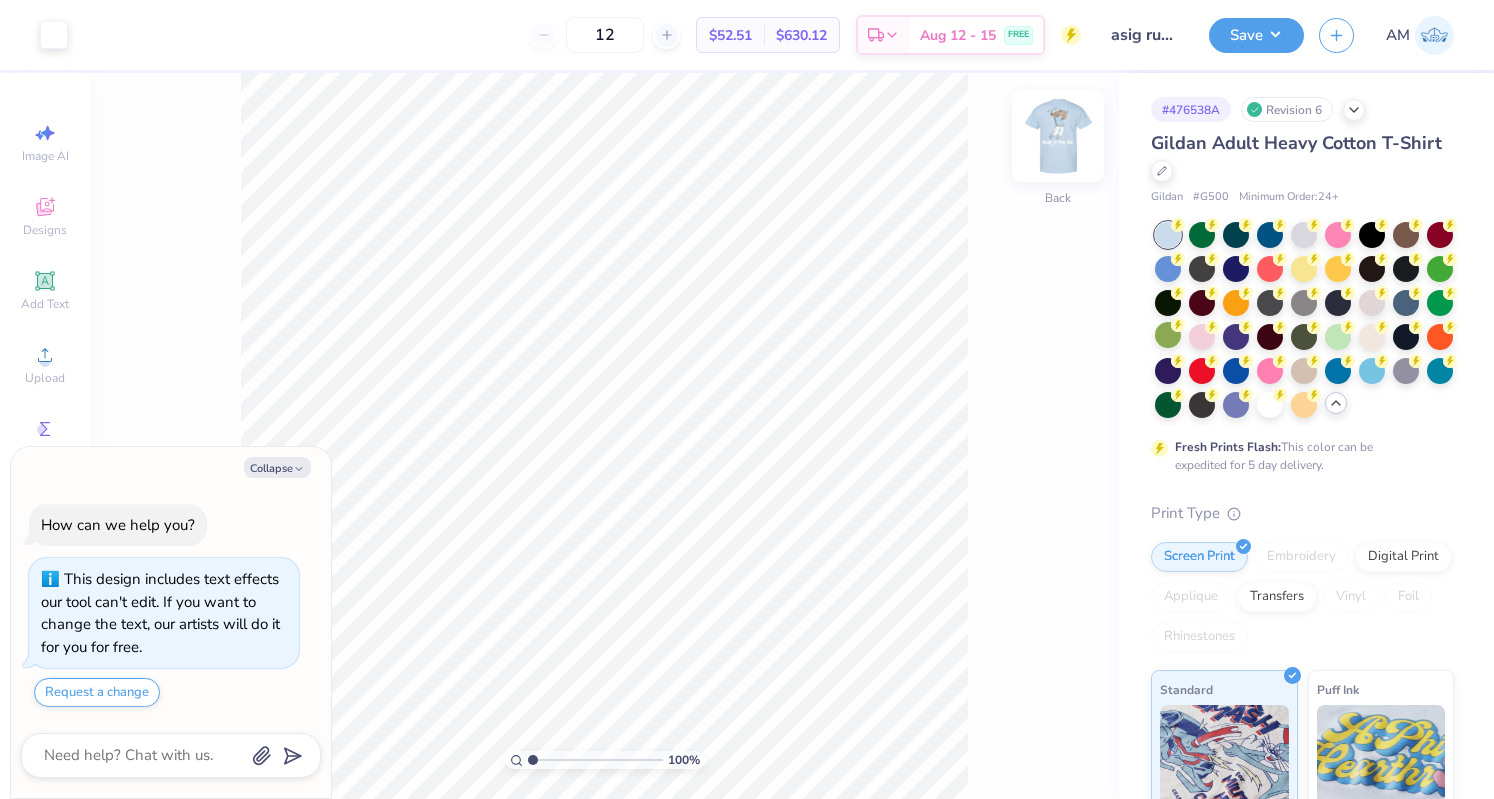 click at bounding box center (1058, 136) 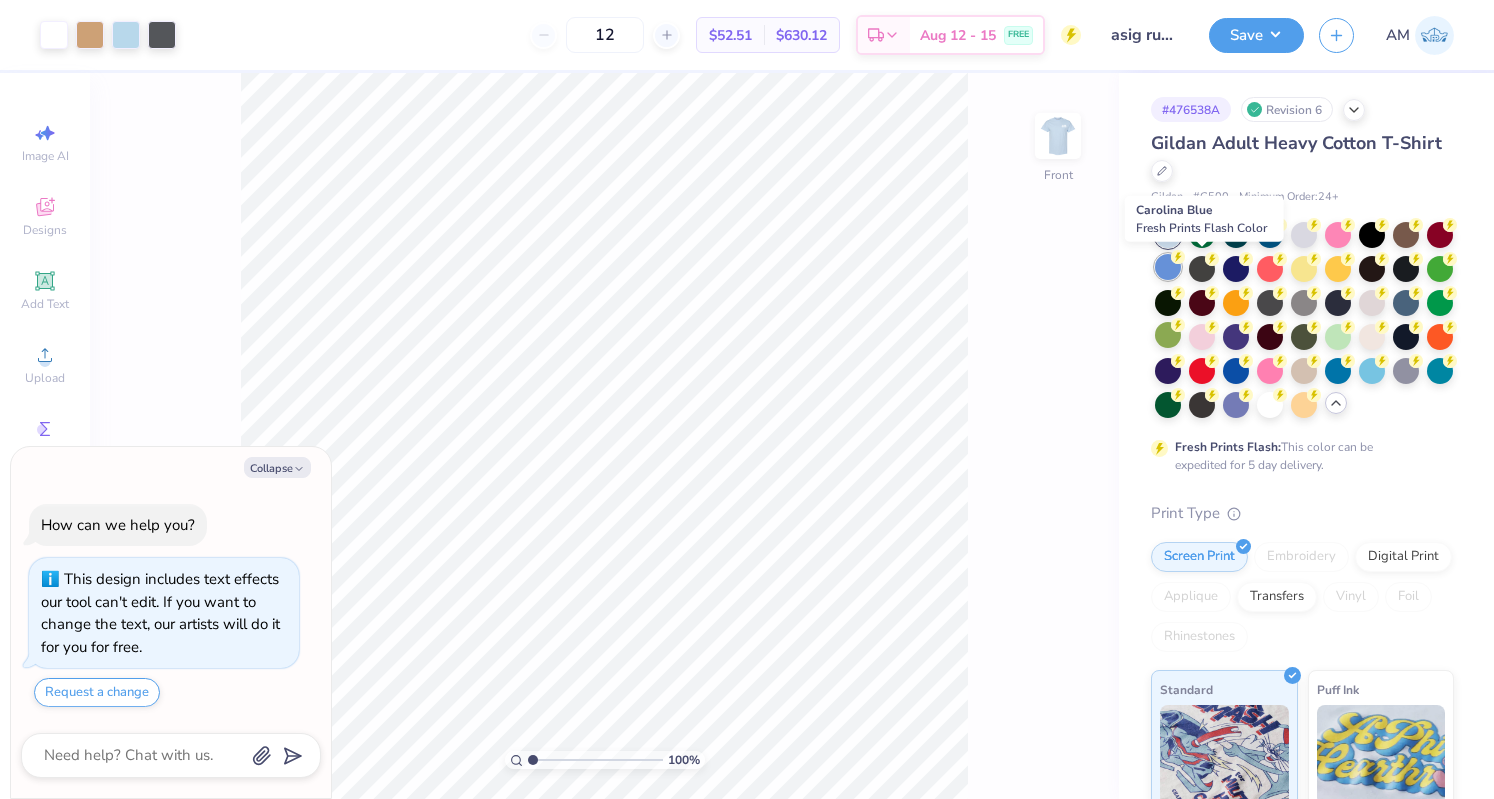 click at bounding box center [1168, 267] 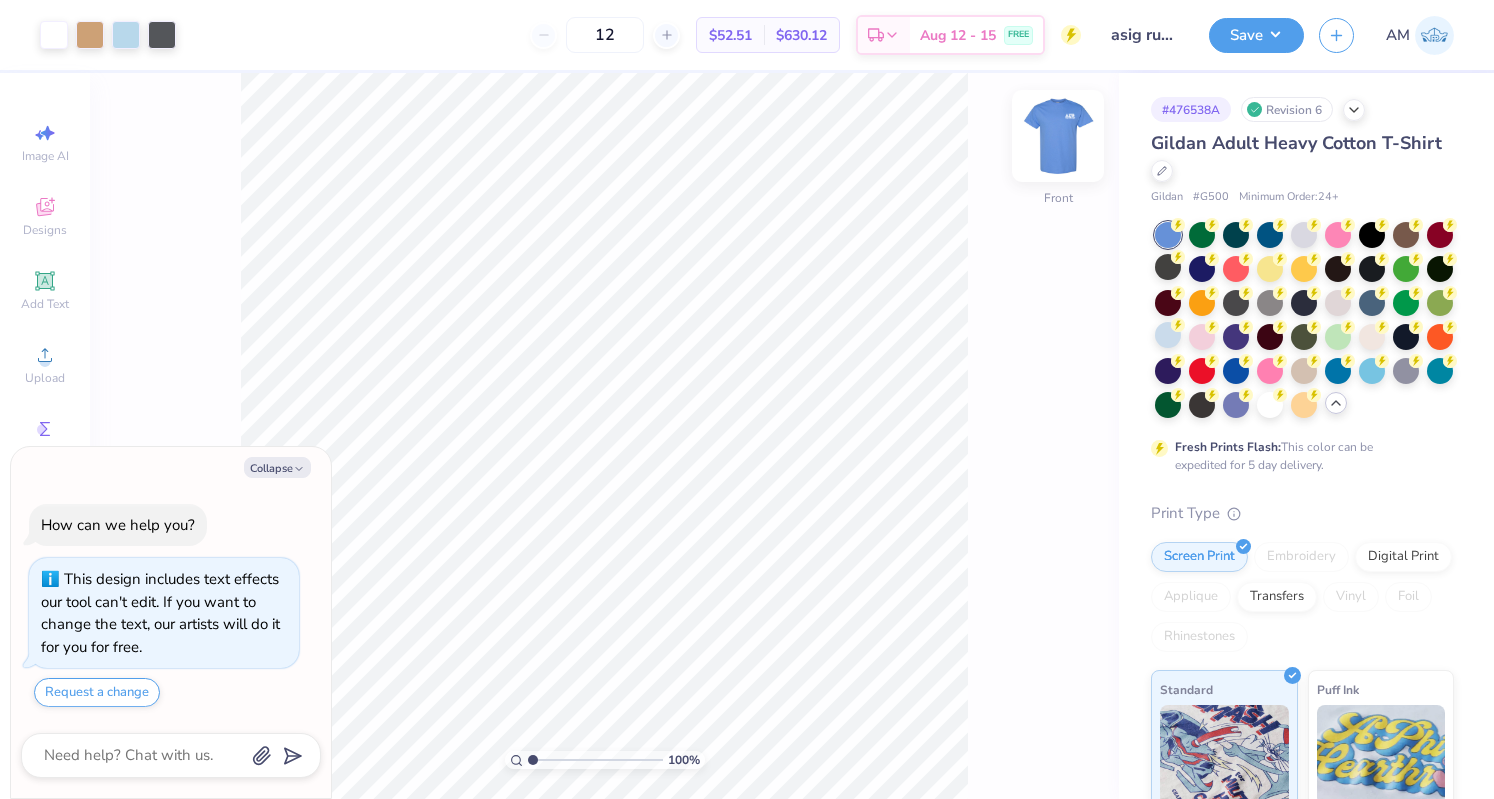 click at bounding box center (1058, 136) 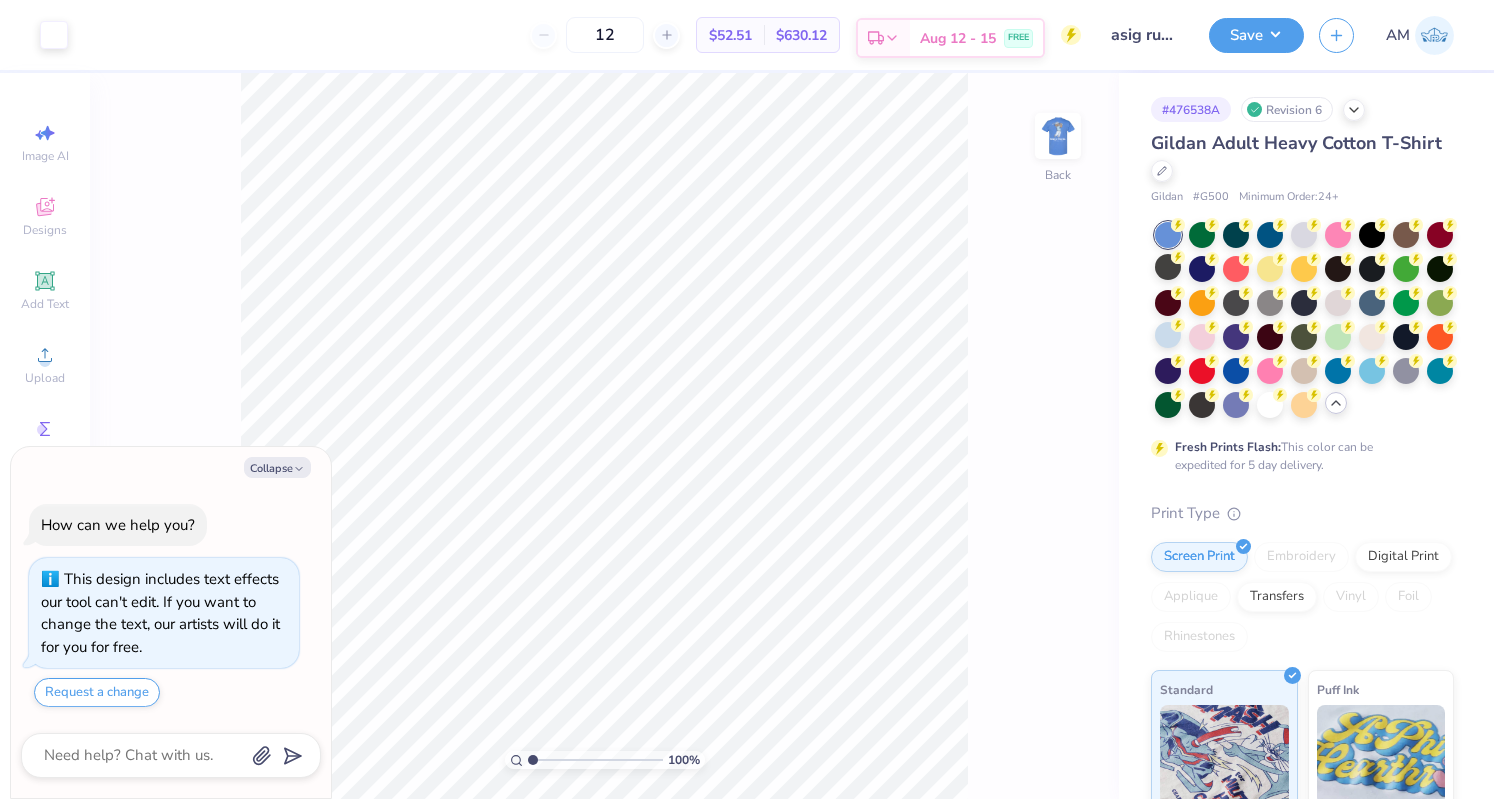 type on "x" 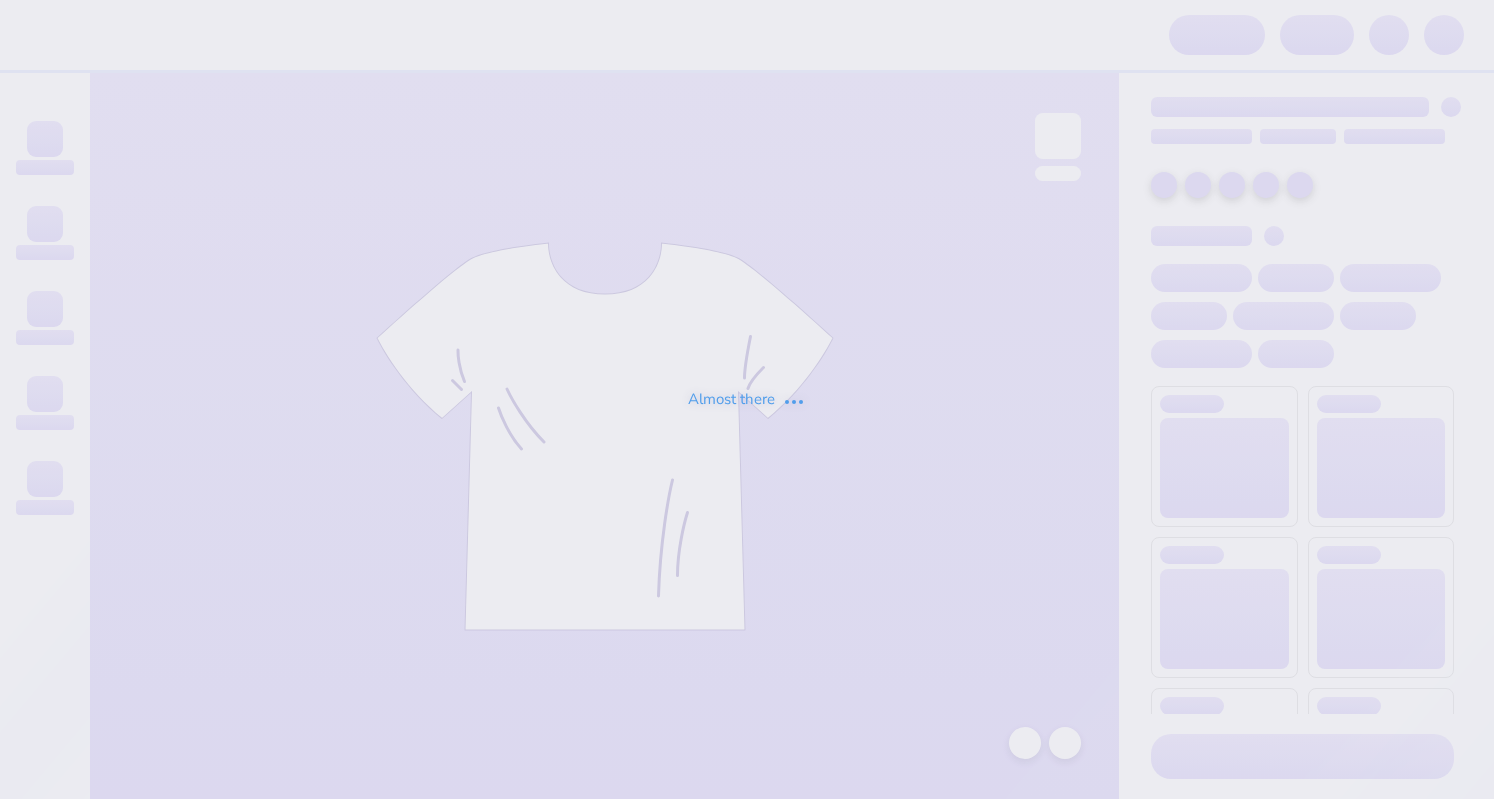 scroll, scrollTop: 0, scrollLeft: 0, axis: both 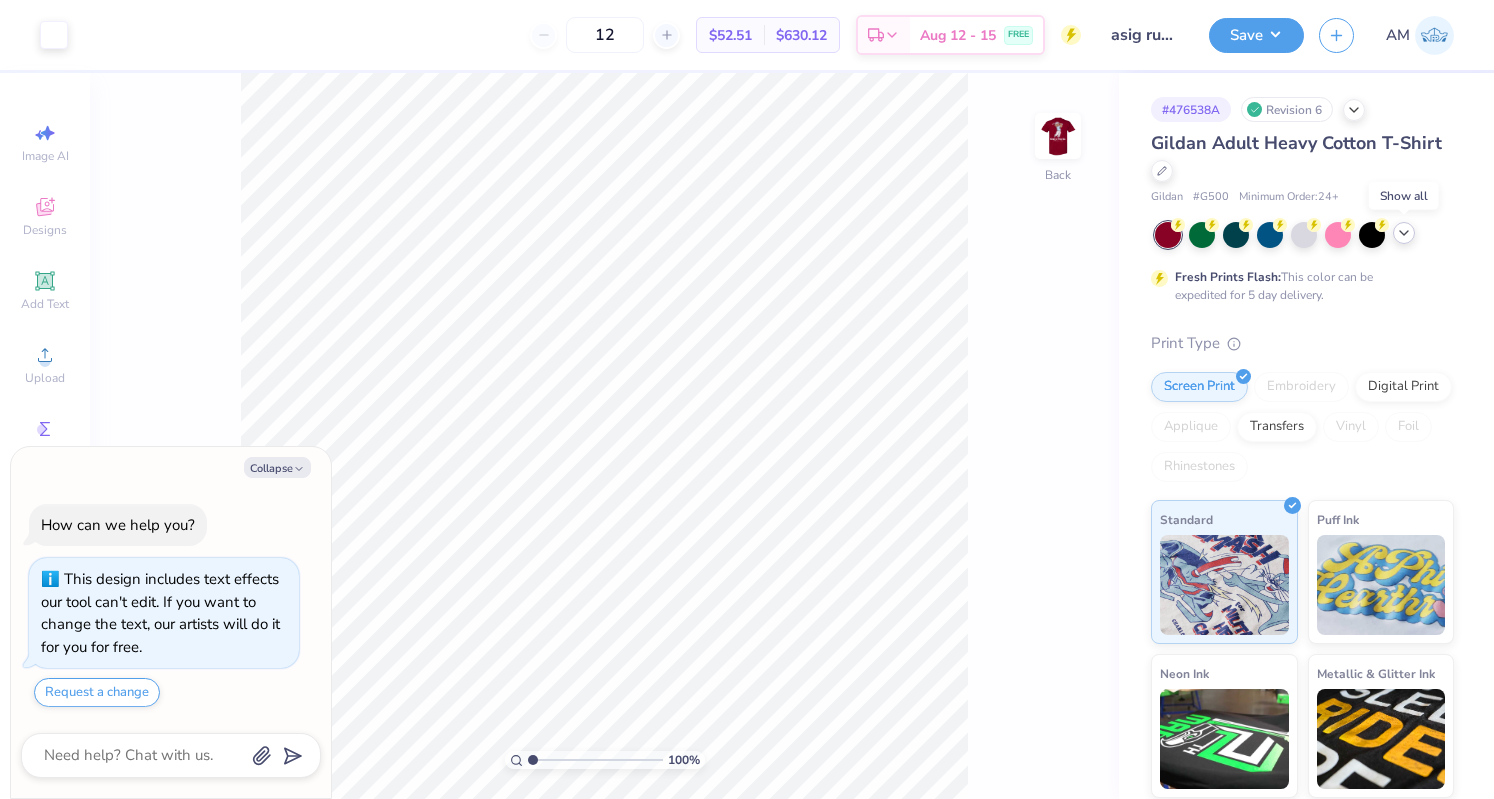click 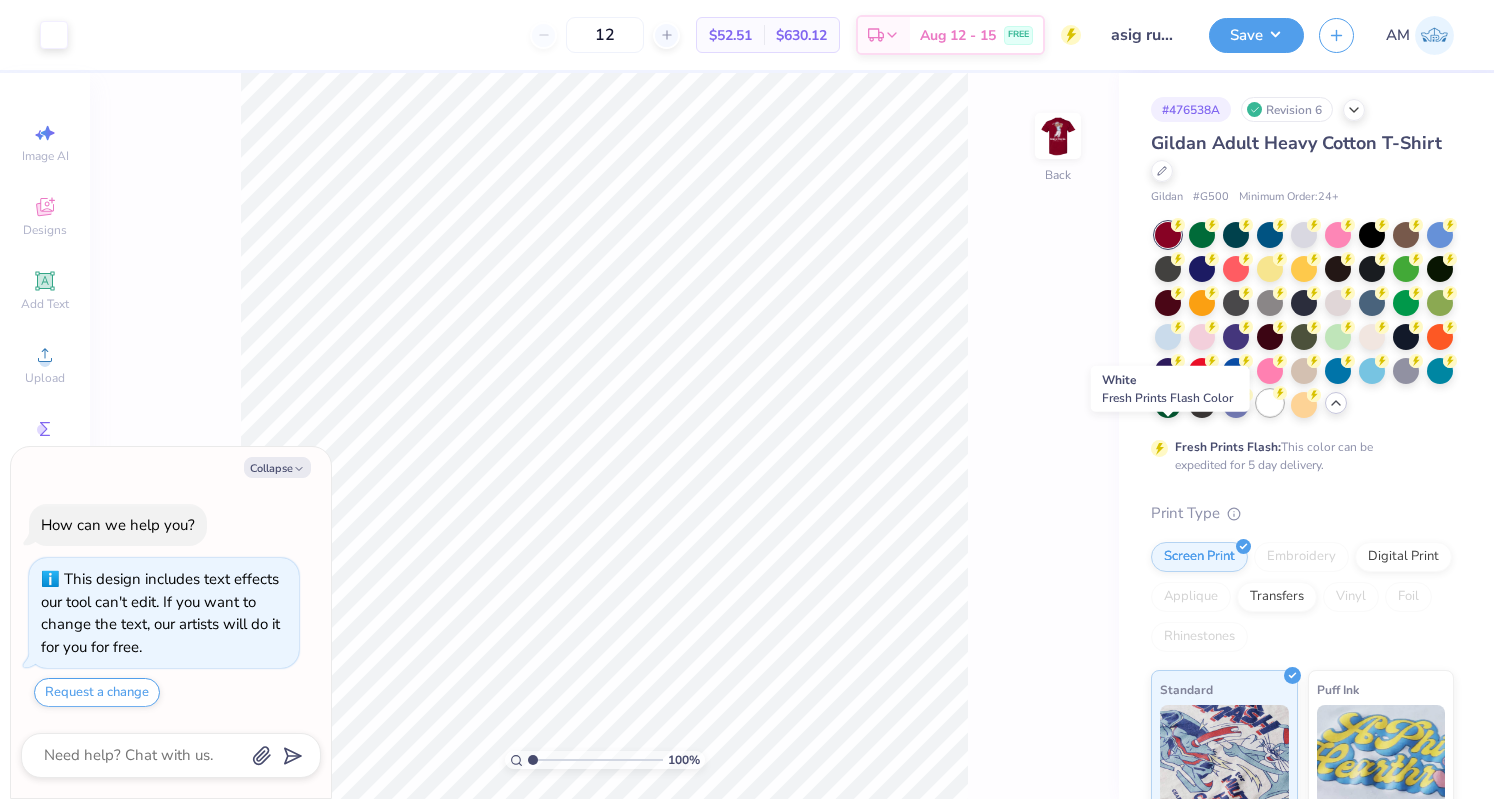 click at bounding box center (1270, 403) 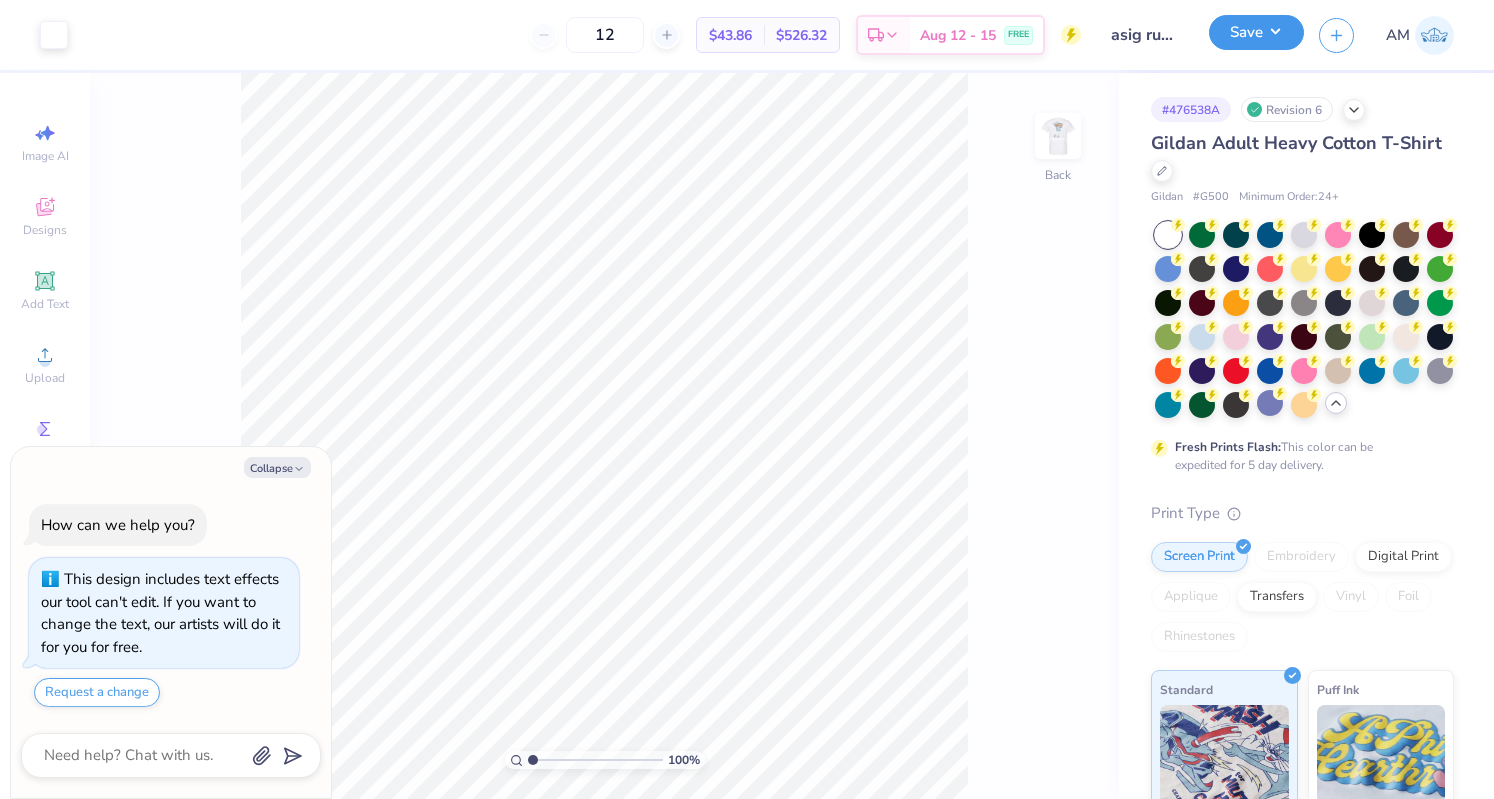 click on "Save" at bounding box center (1256, 32) 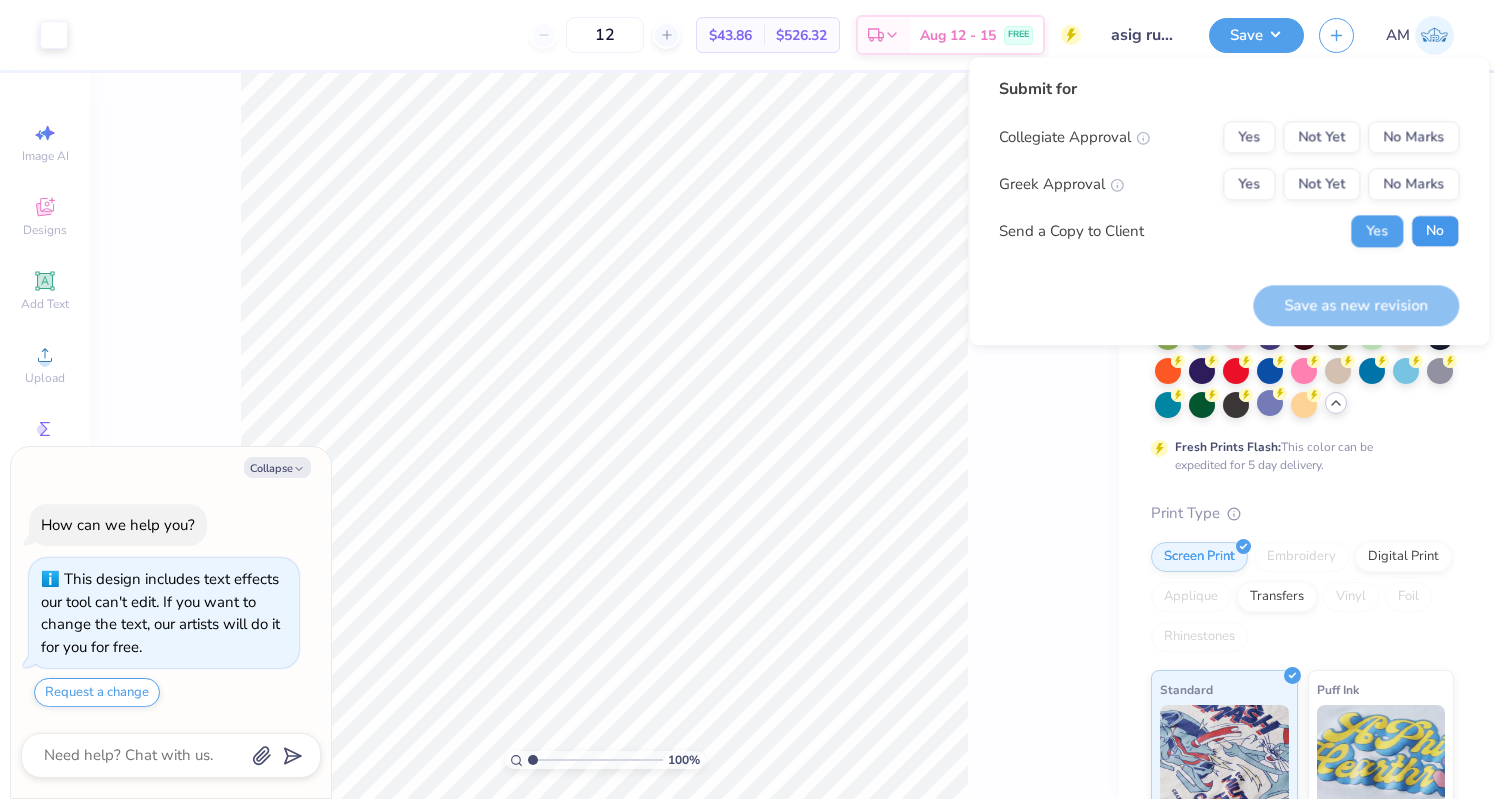 click on "No" at bounding box center (1435, 231) 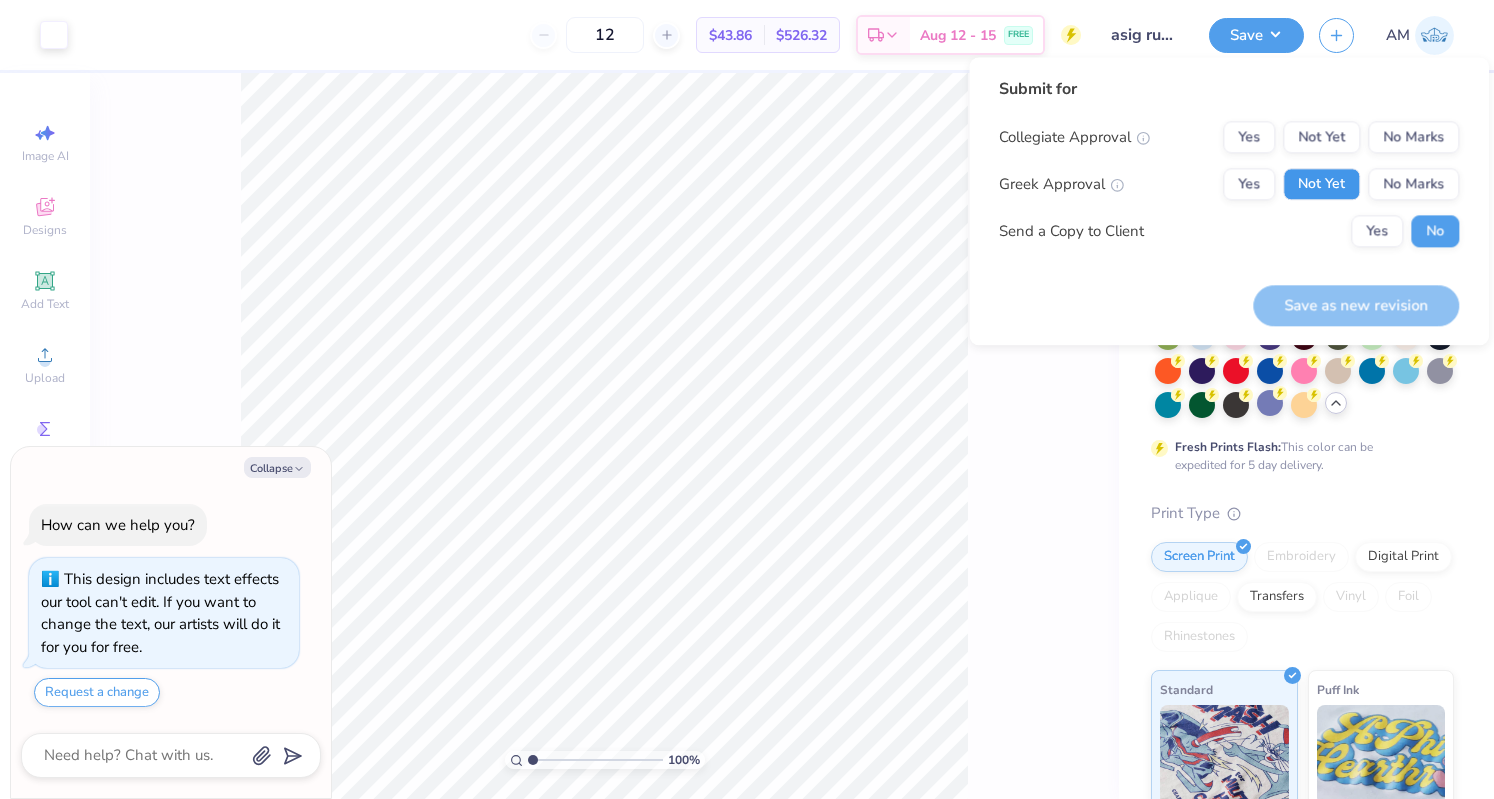 click on "Not Yet" at bounding box center (1321, 184) 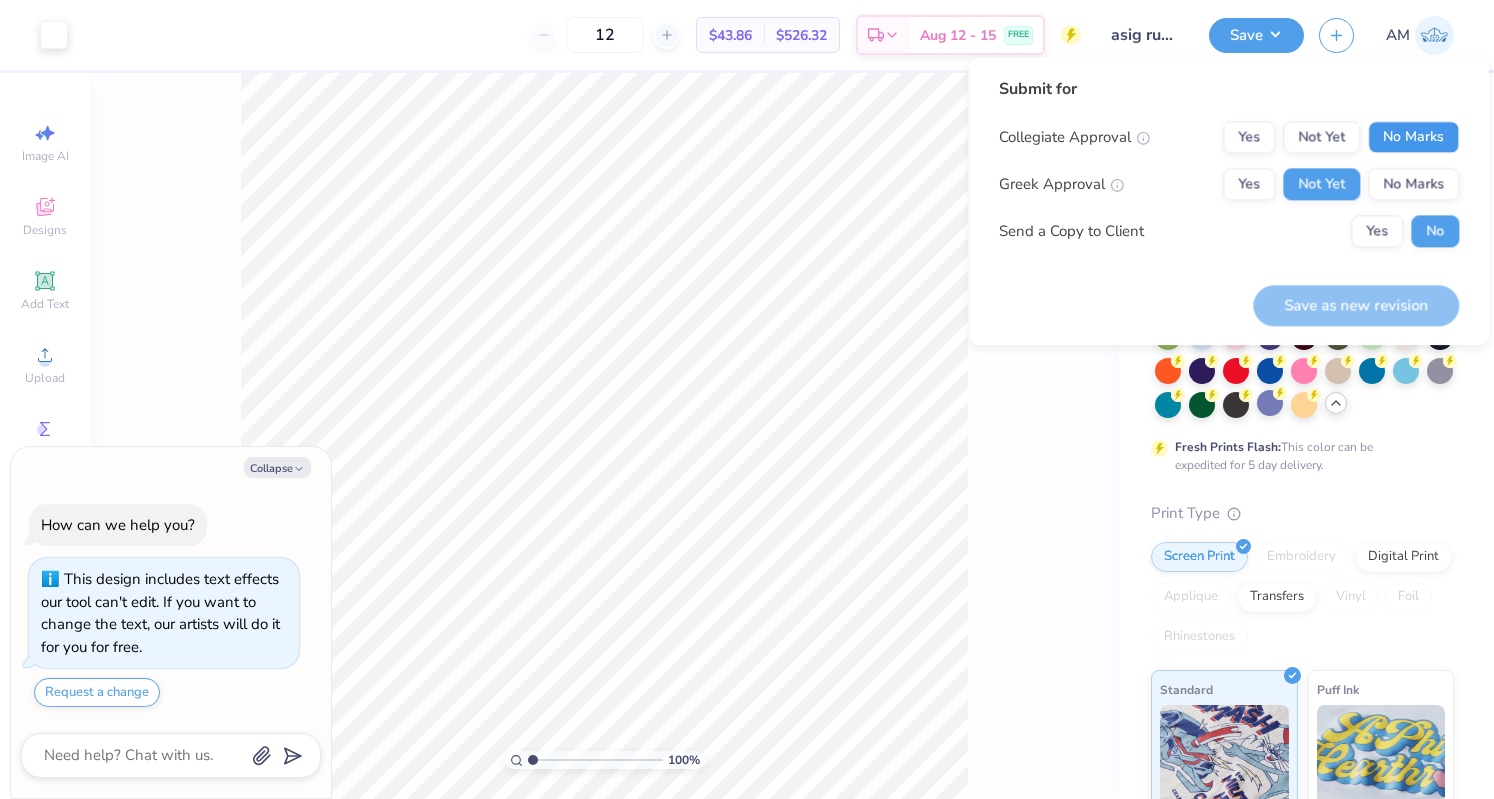 click on "No Marks" at bounding box center (1413, 137) 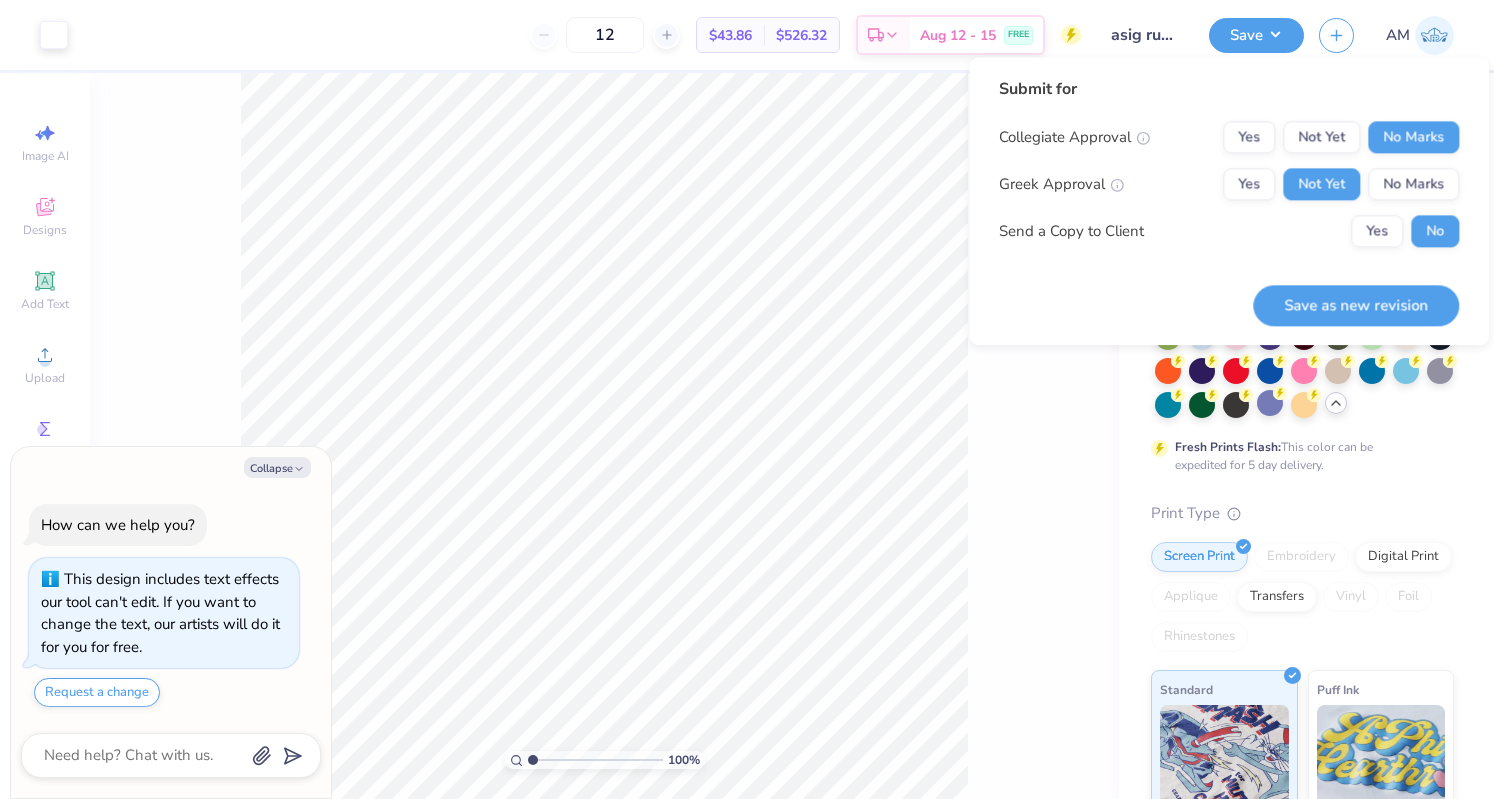 click on "Save as new revision" at bounding box center (1356, 293) 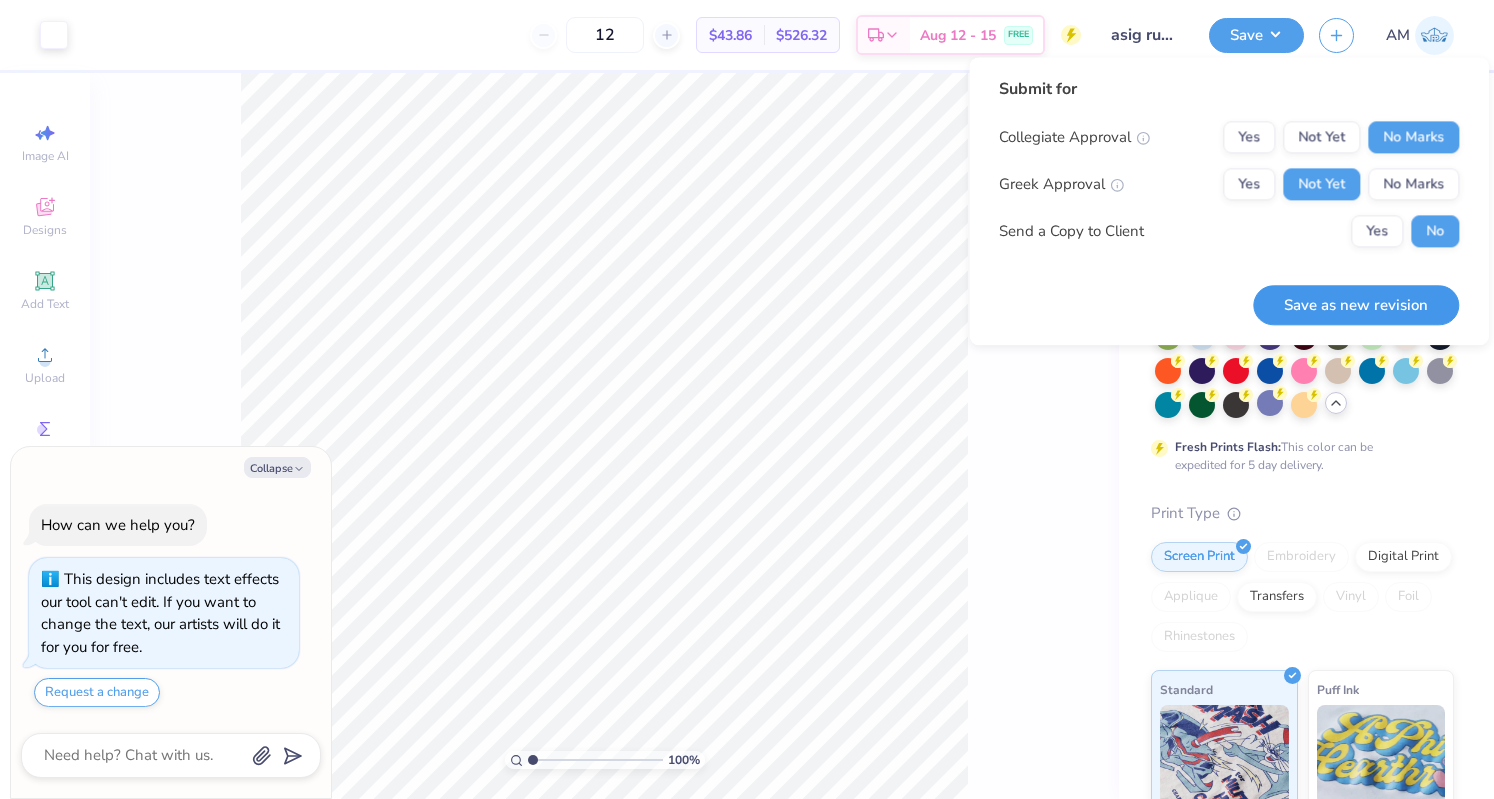 click on "Save as new revision" at bounding box center [1356, 305] 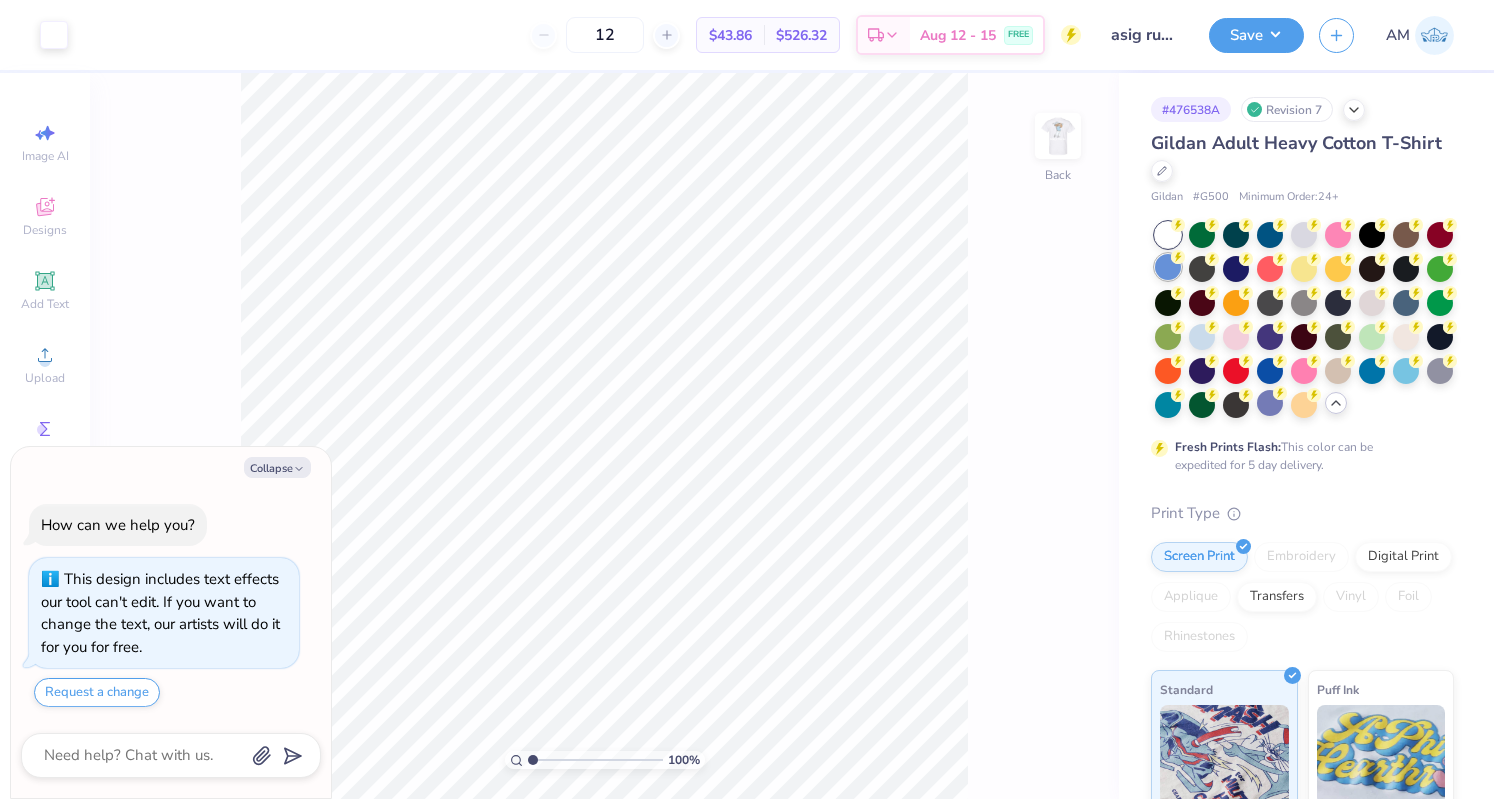 click at bounding box center [1168, 267] 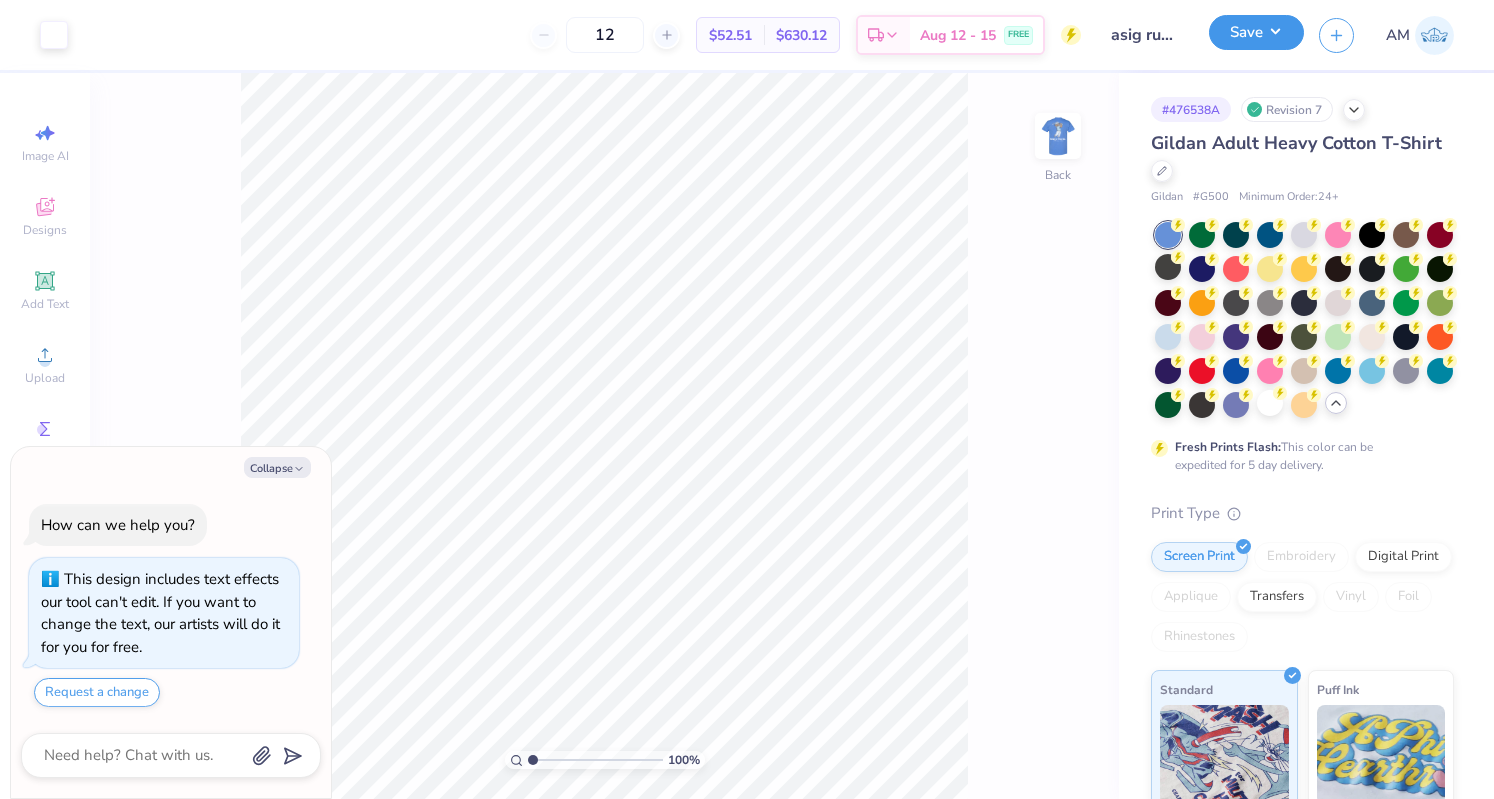 click on "Save" at bounding box center [1256, 32] 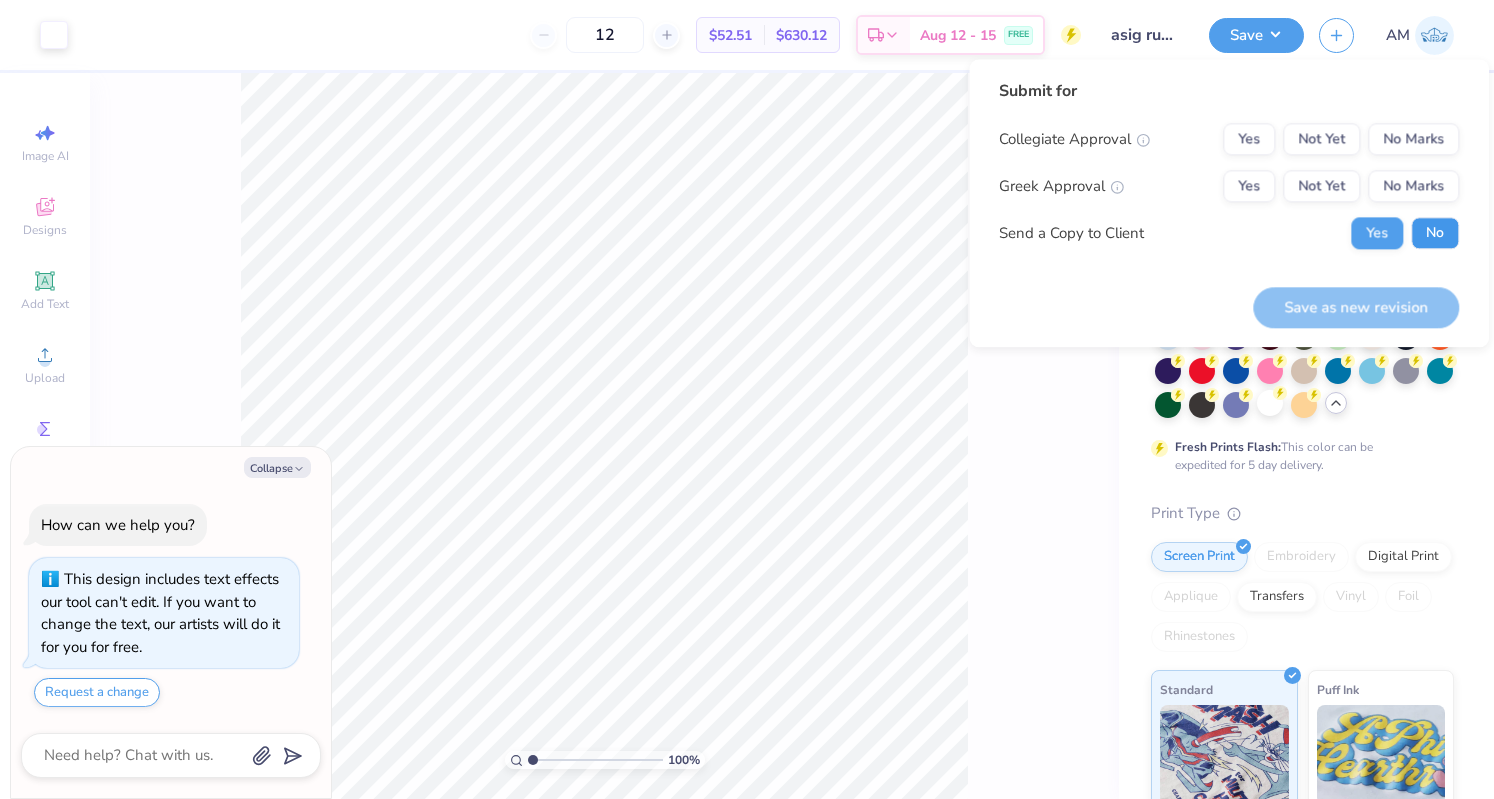 click on "No" at bounding box center [1435, 233] 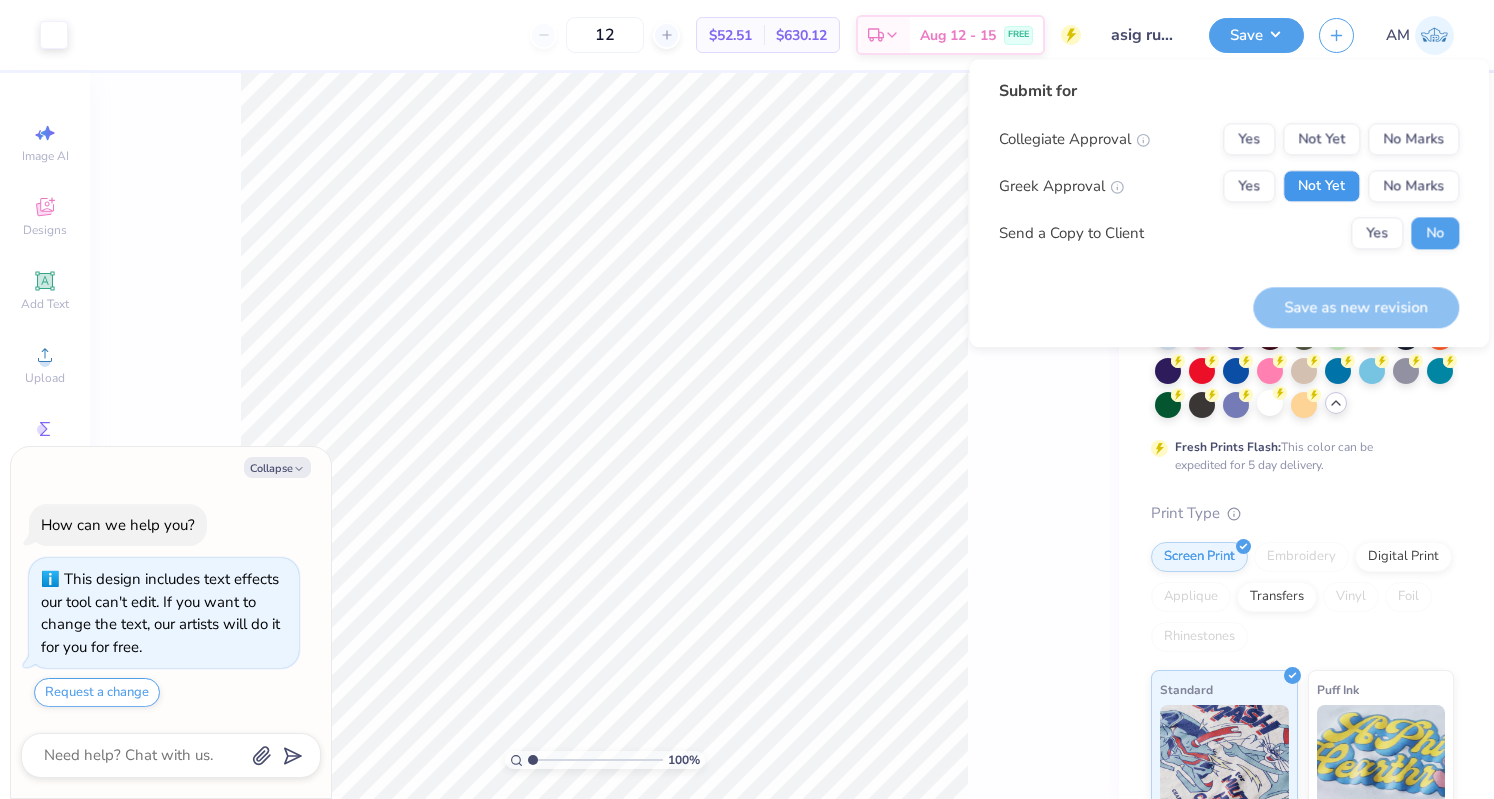 click on "Not Yet" at bounding box center (1321, 186) 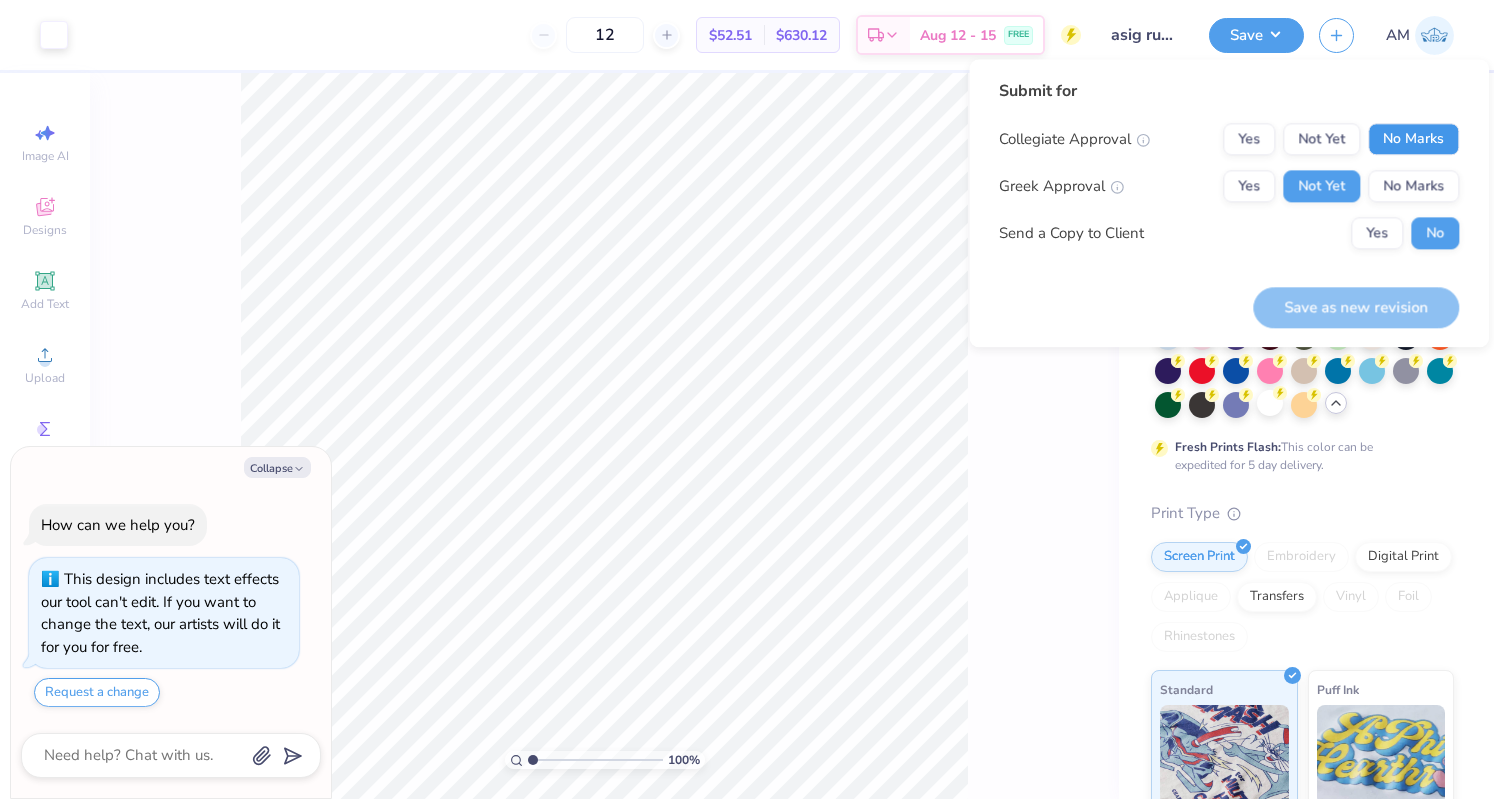 click on "No Marks" at bounding box center (1413, 139) 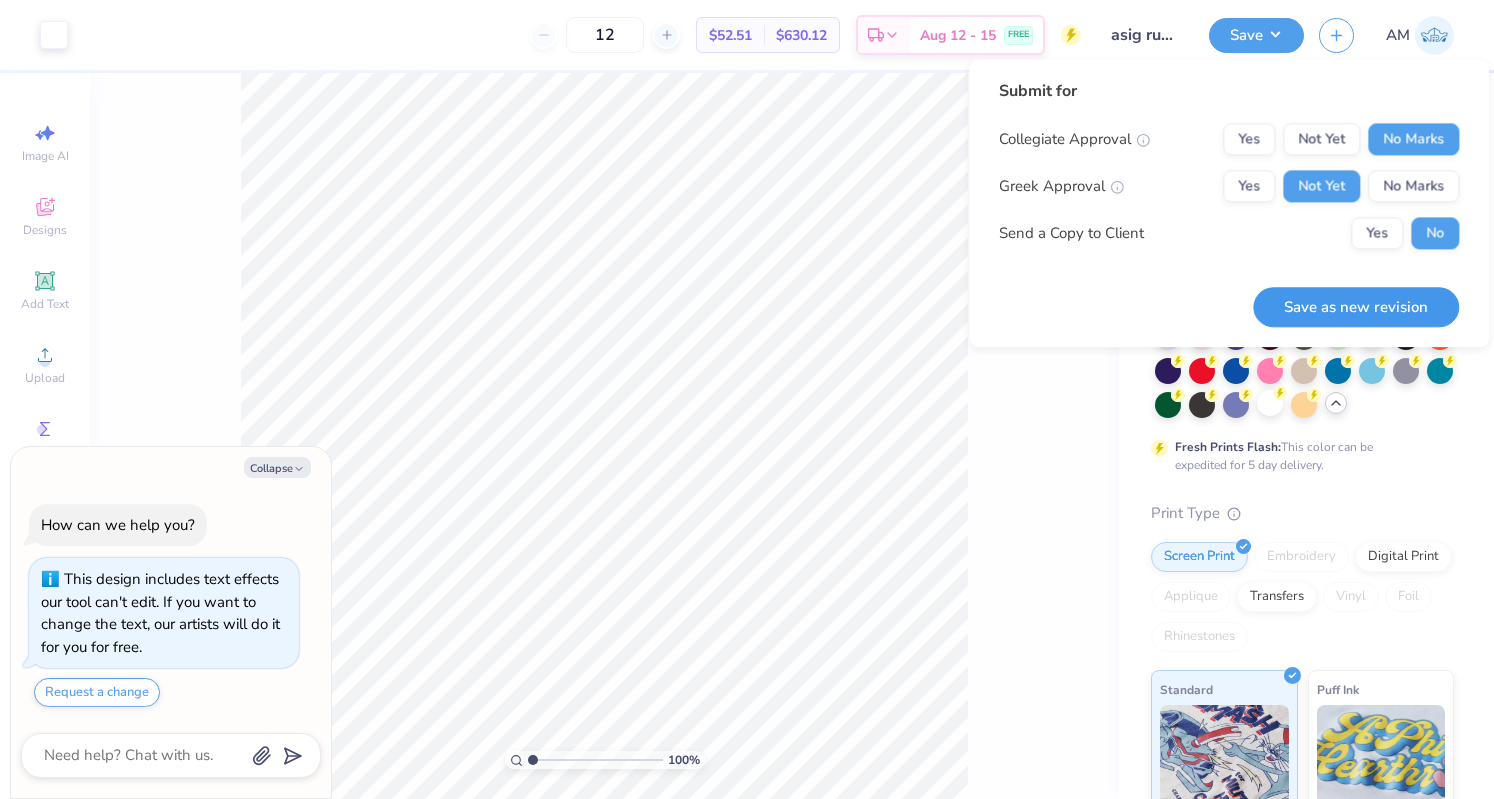 click on "Save as new revision" at bounding box center (1356, 307) 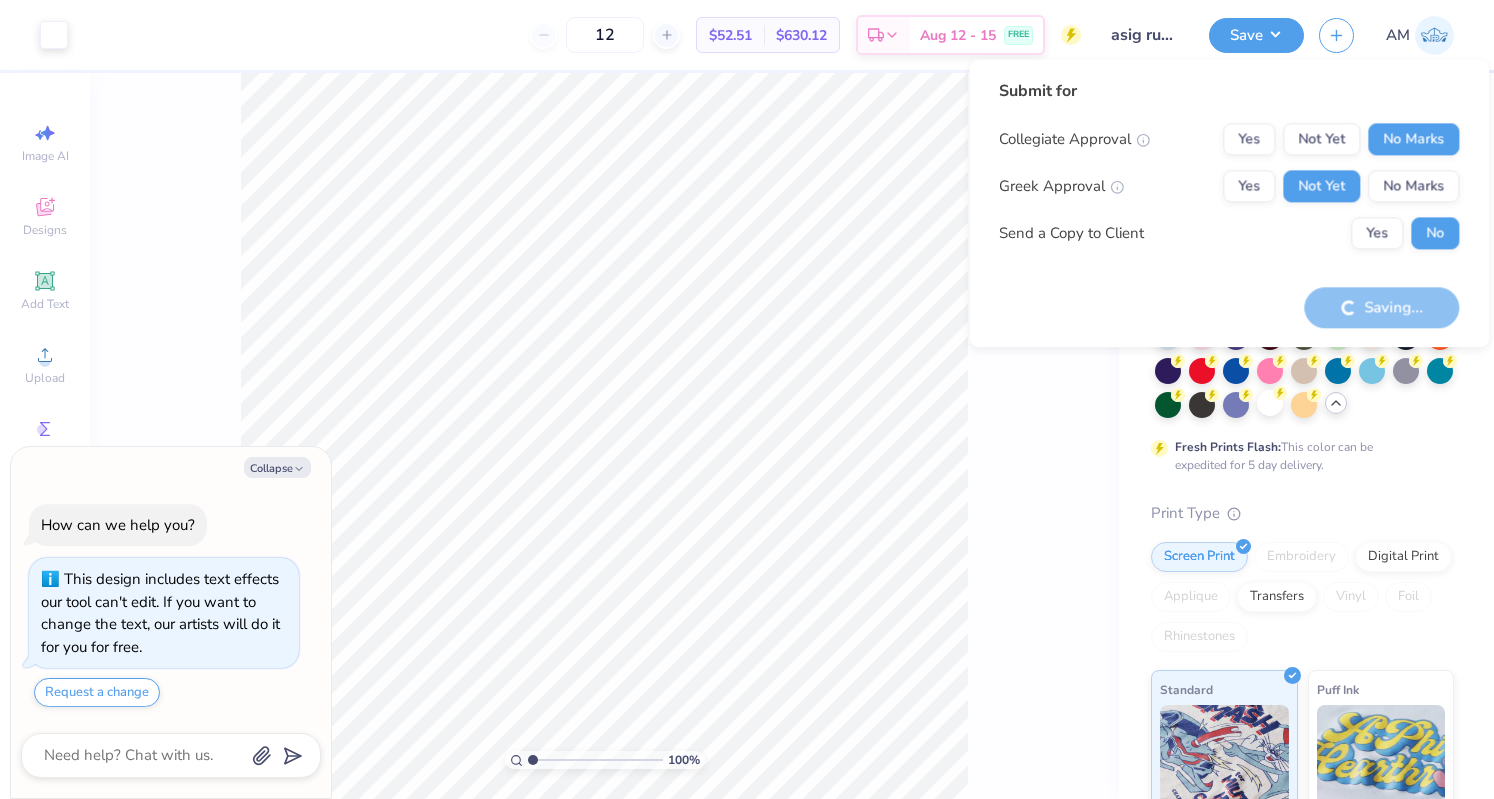 type on "x" 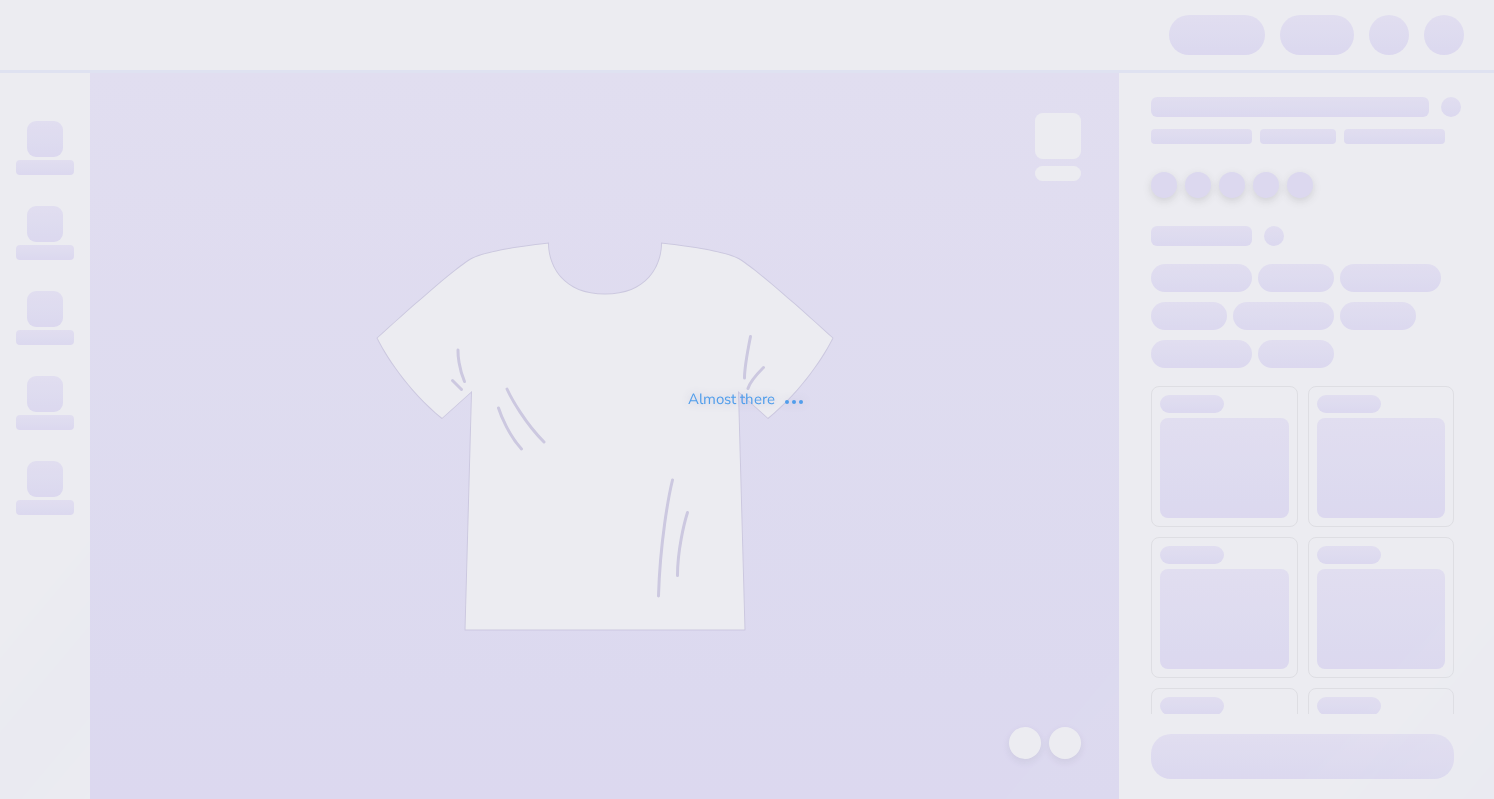 scroll, scrollTop: 0, scrollLeft: 0, axis: both 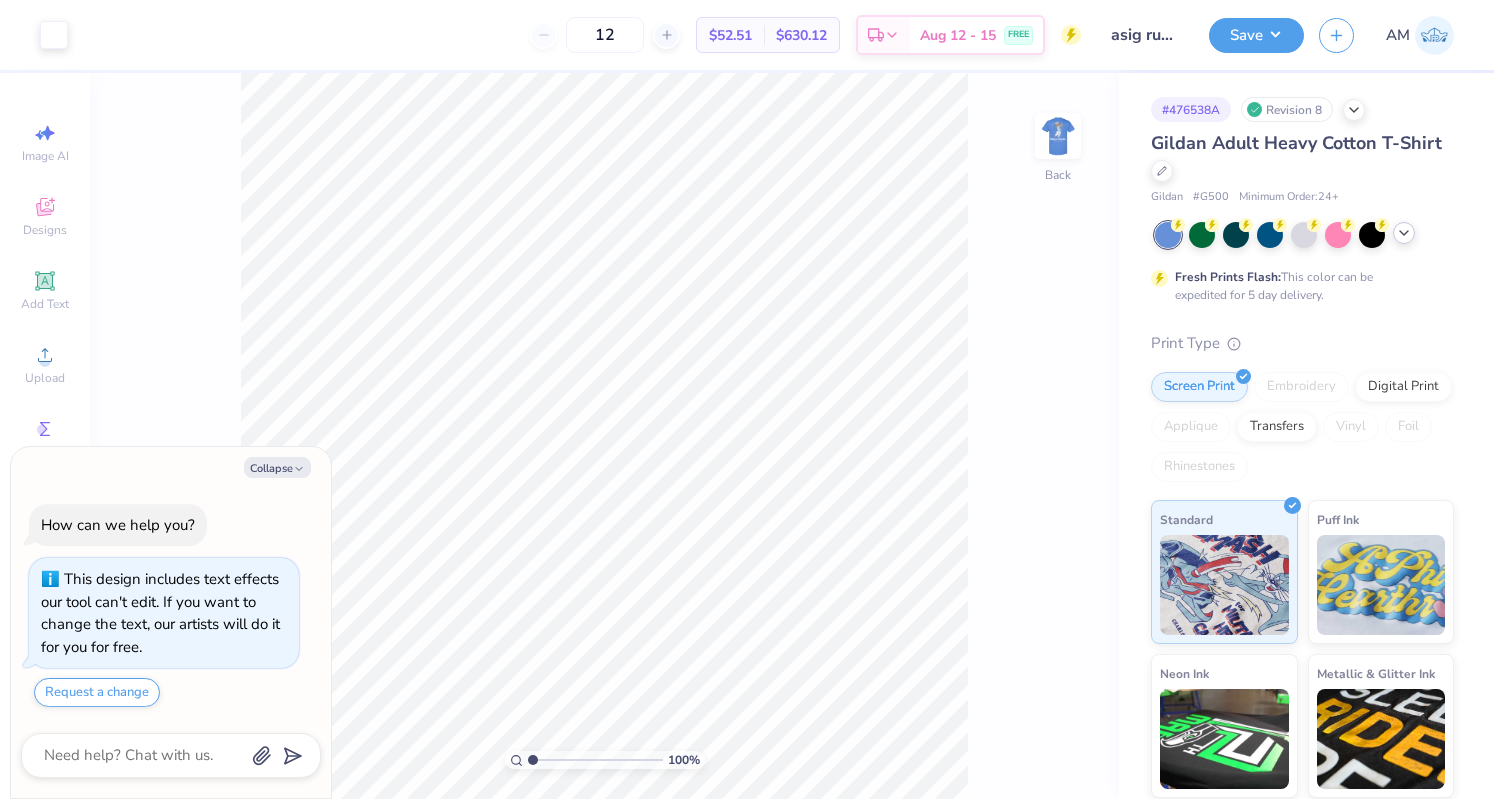 click 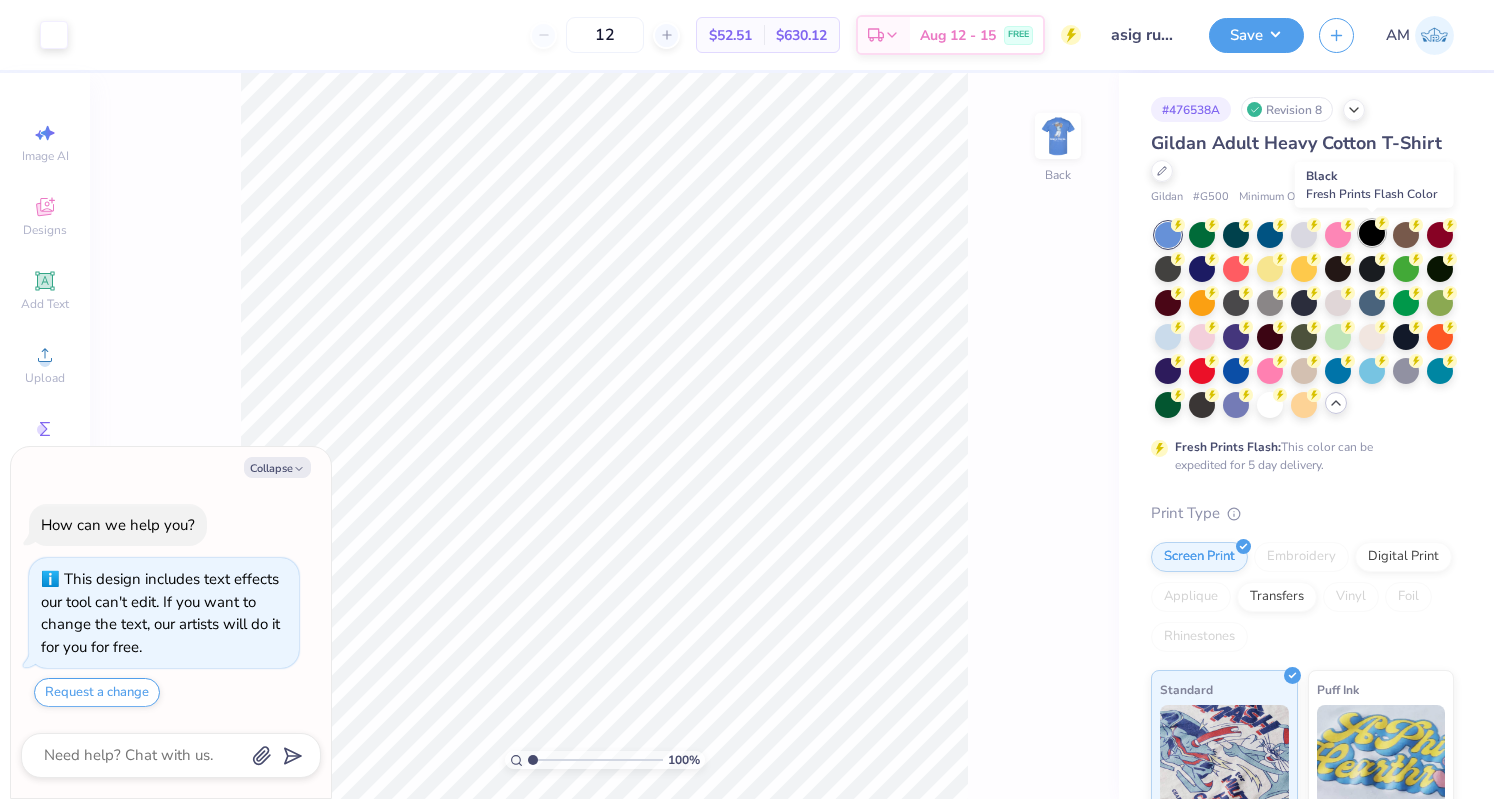 click at bounding box center (1372, 233) 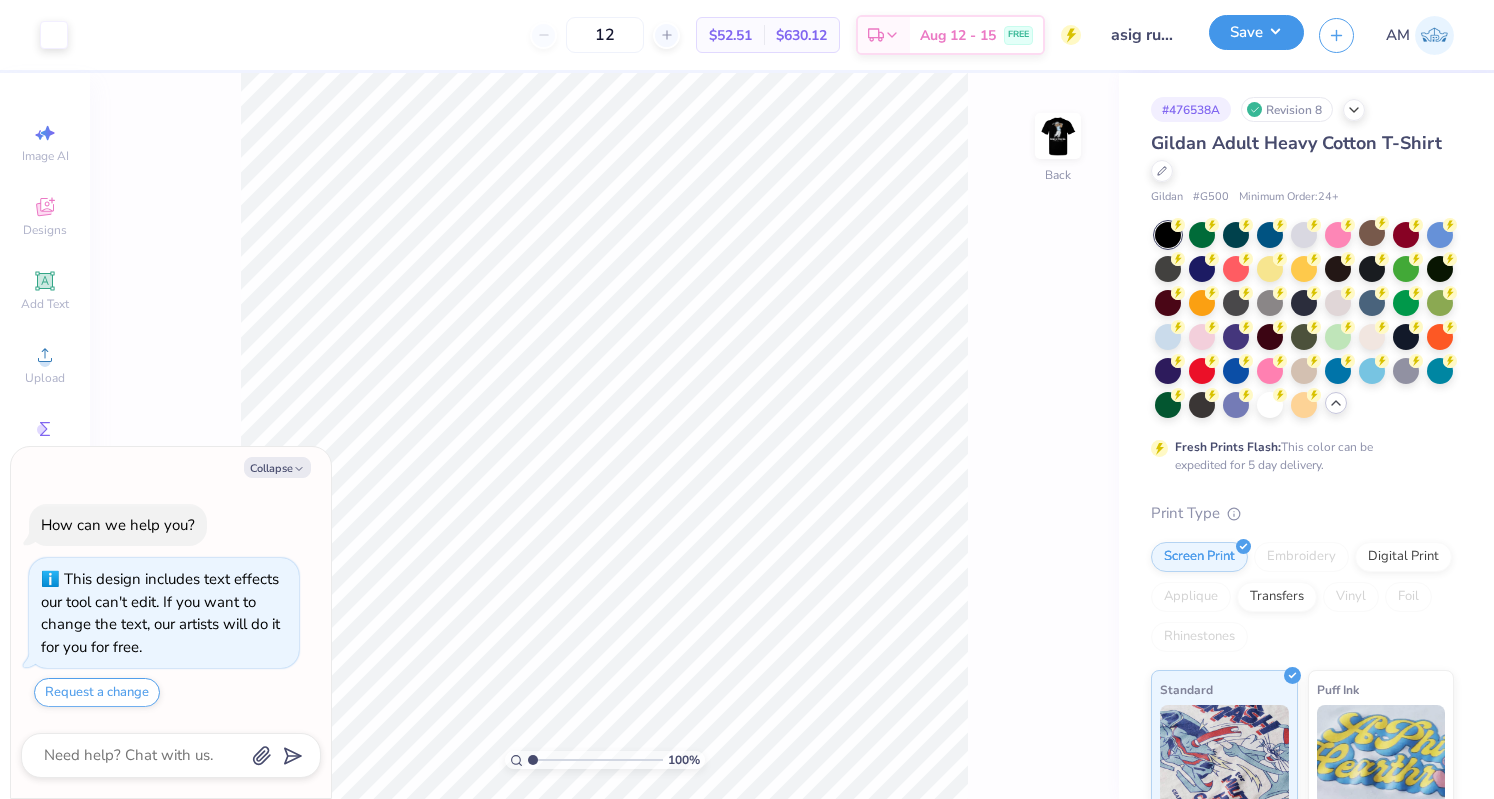 click on "Save" at bounding box center [1256, 32] 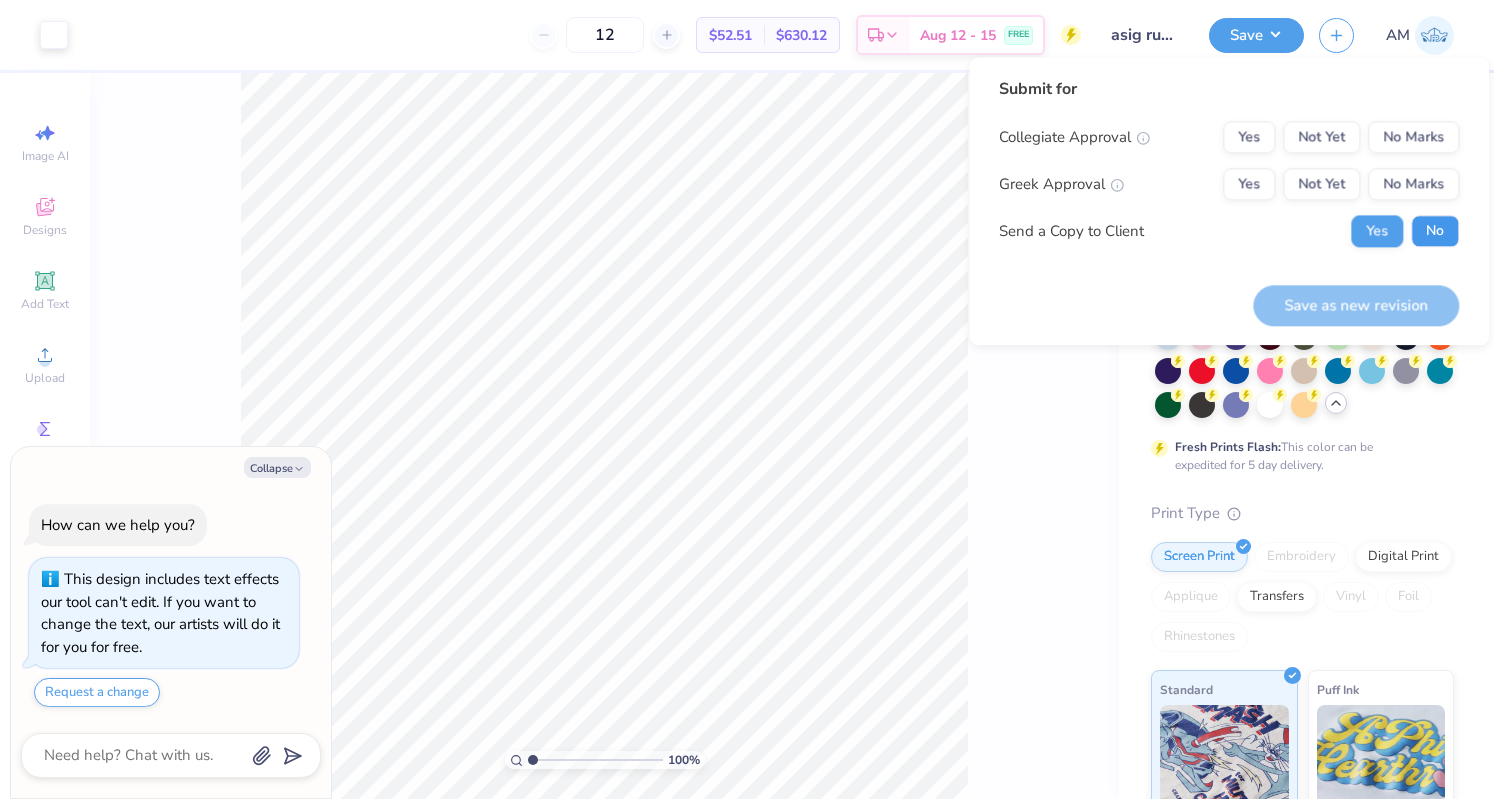 click on "No" at bounding box center (1435, 231) 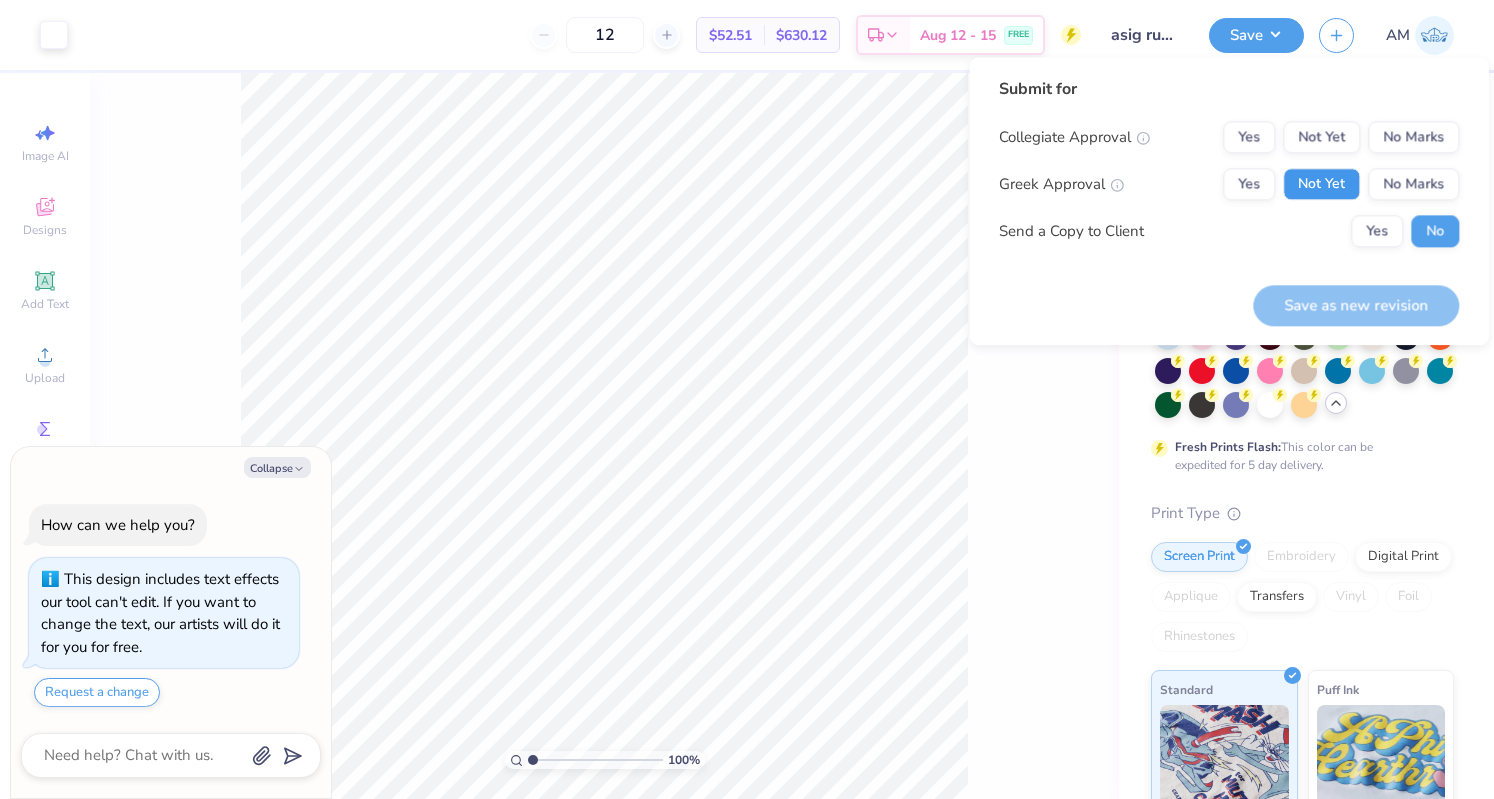 click on "Not Yet" at bounding box center (1321, 184) 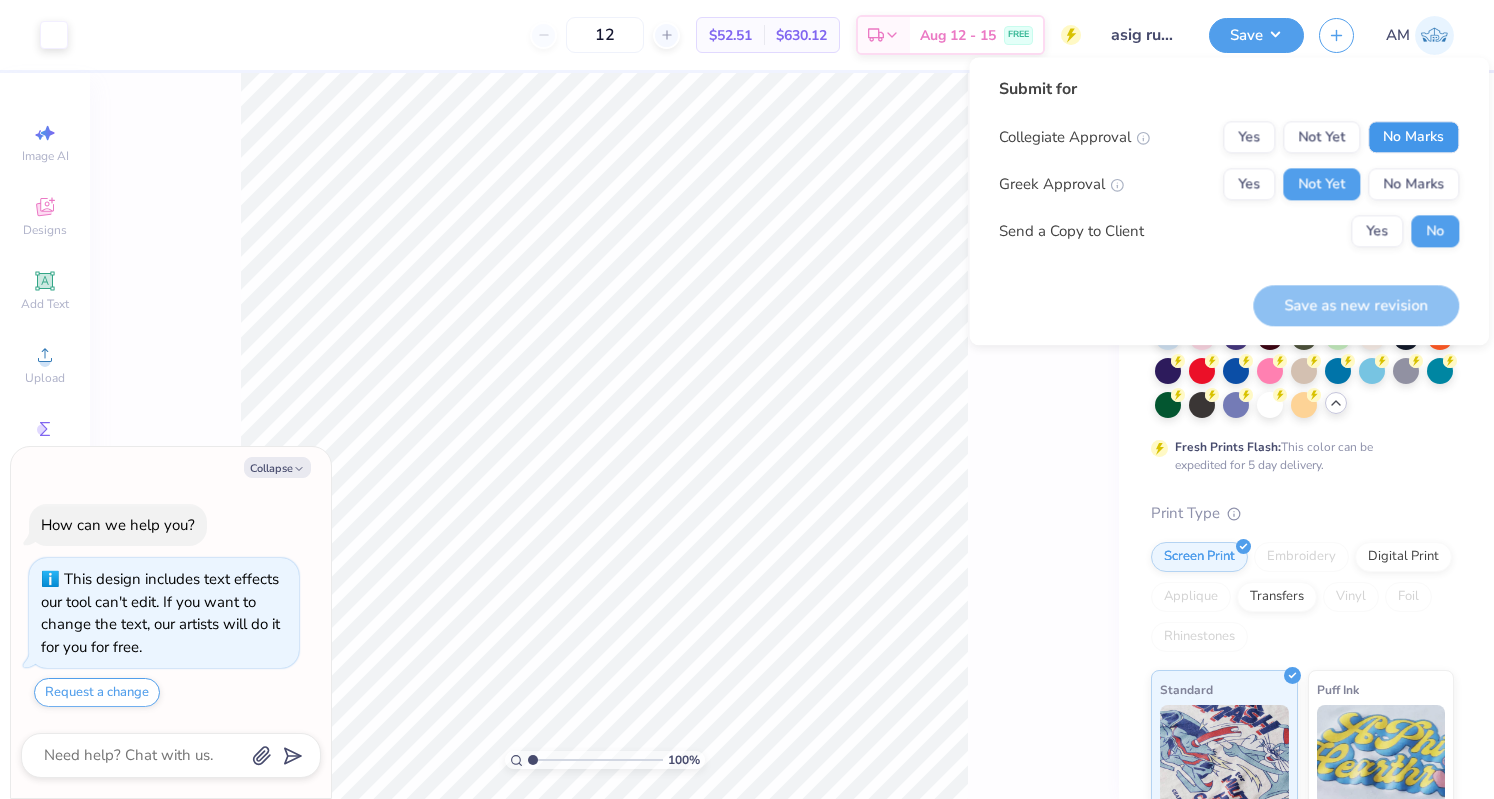 click on "No Marks" at bounding box center [1413, 137] 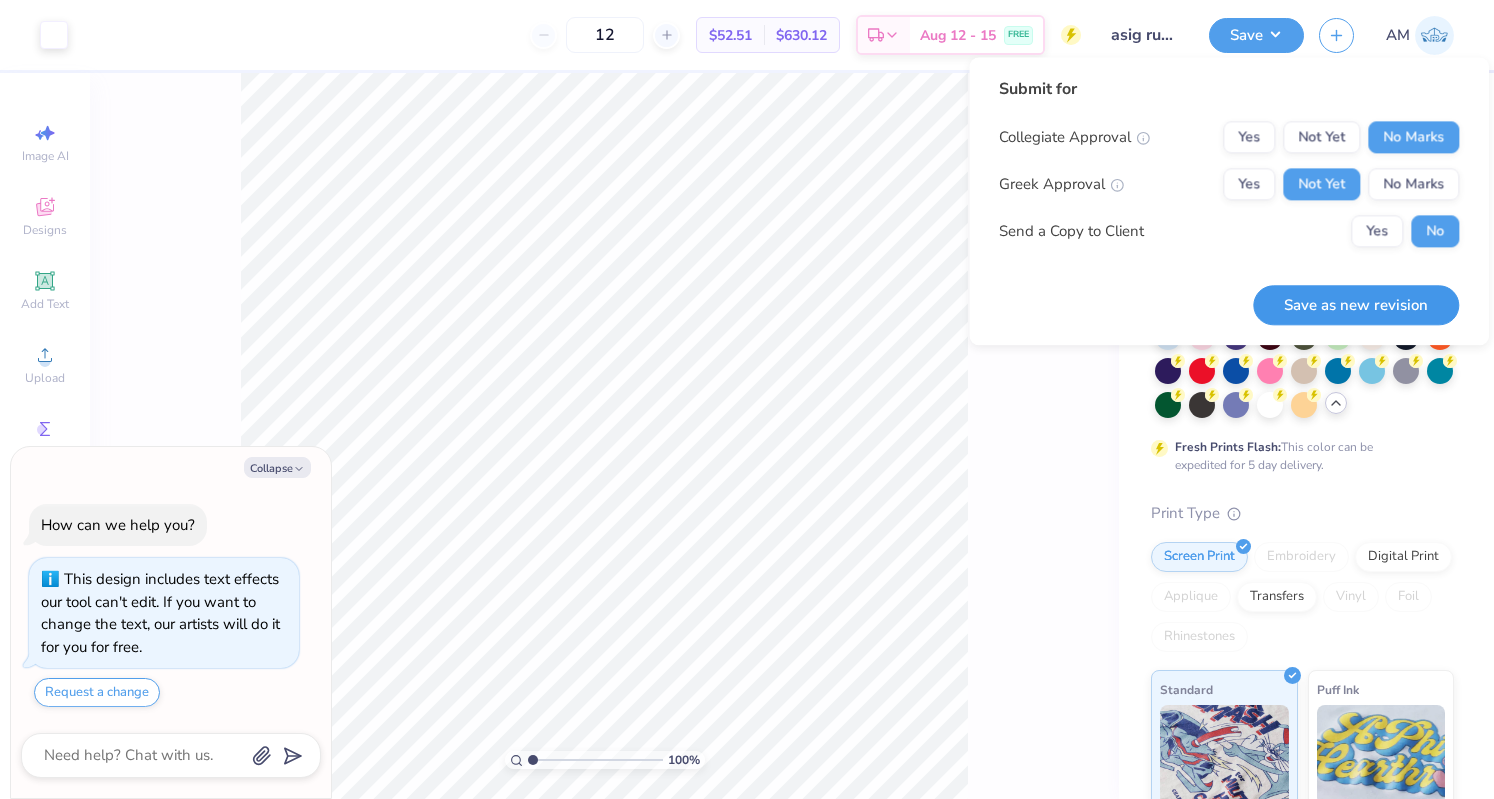 click on "Save as new revision" at bounding box center [1356, 305] 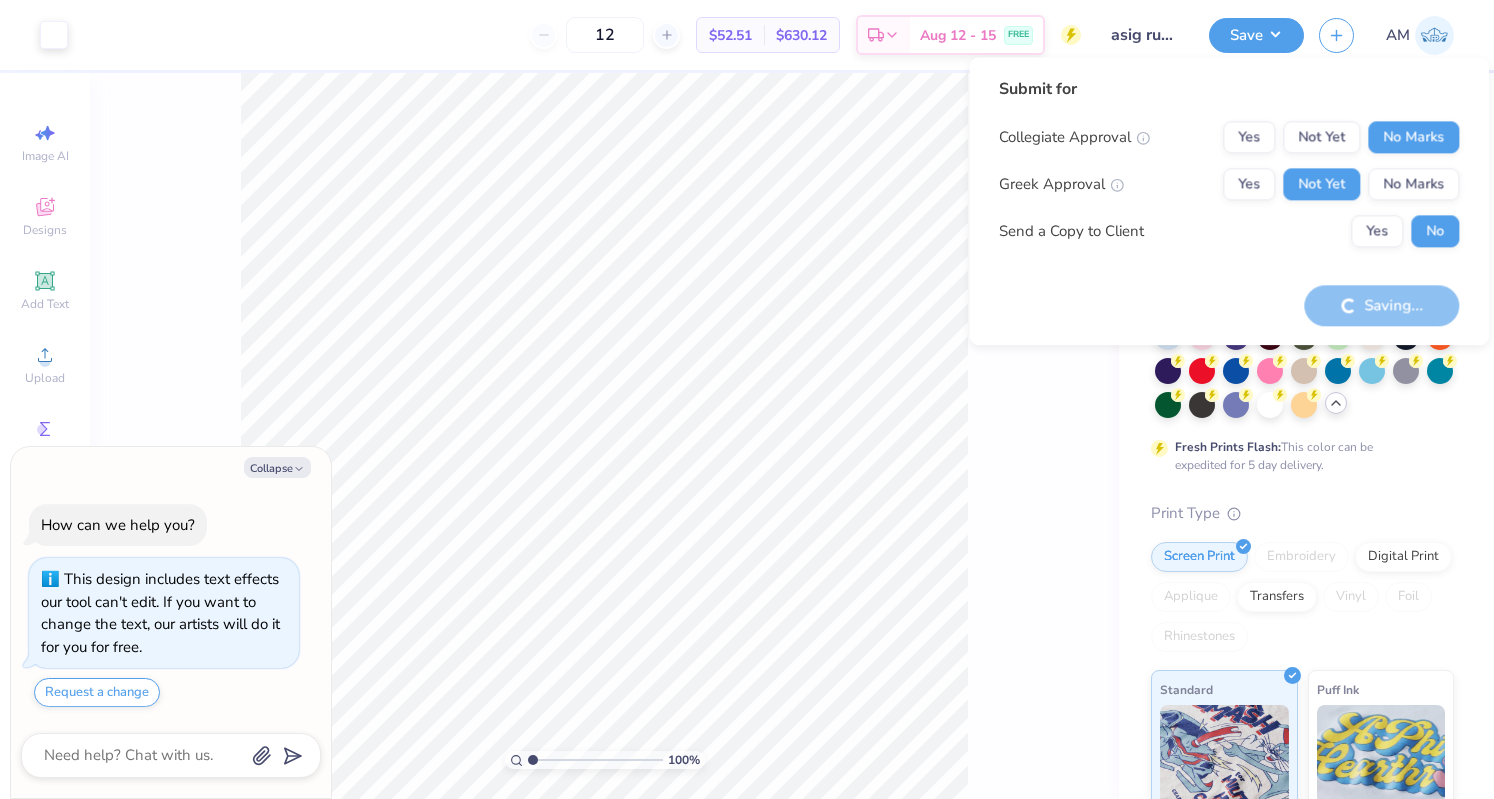 type on "x" 